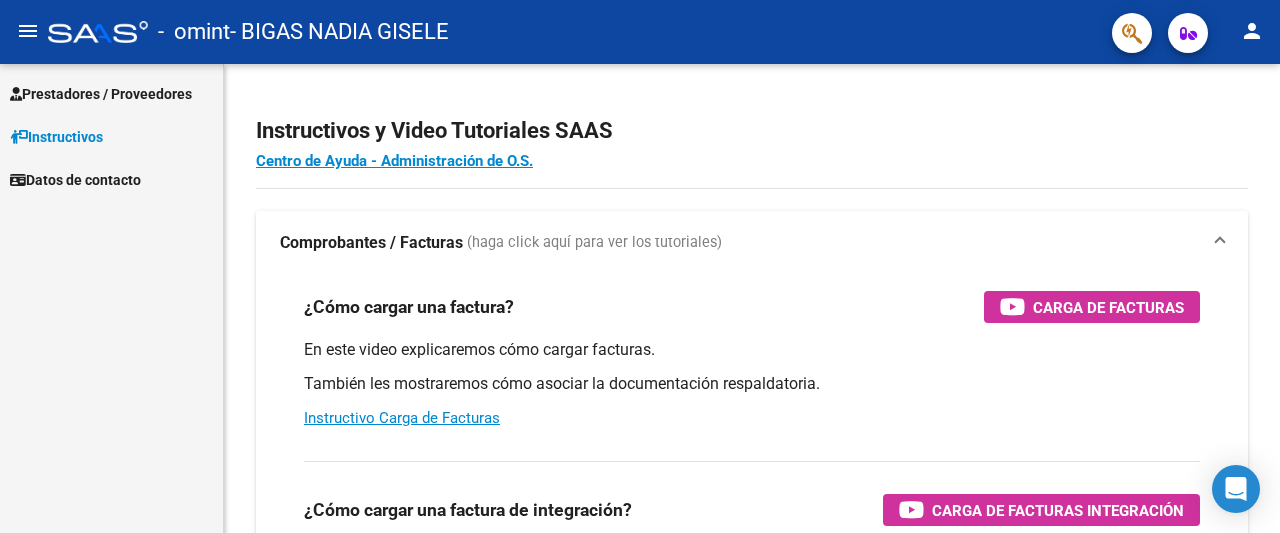 scroll, scrollTop: 0, scrollLeft: 0, axis: both 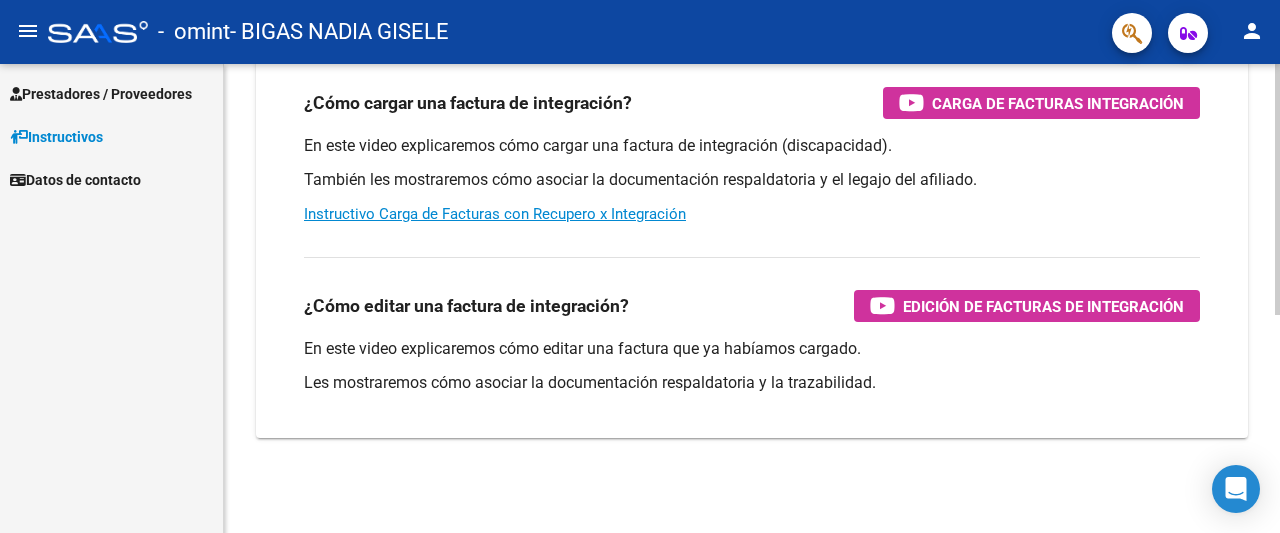 click 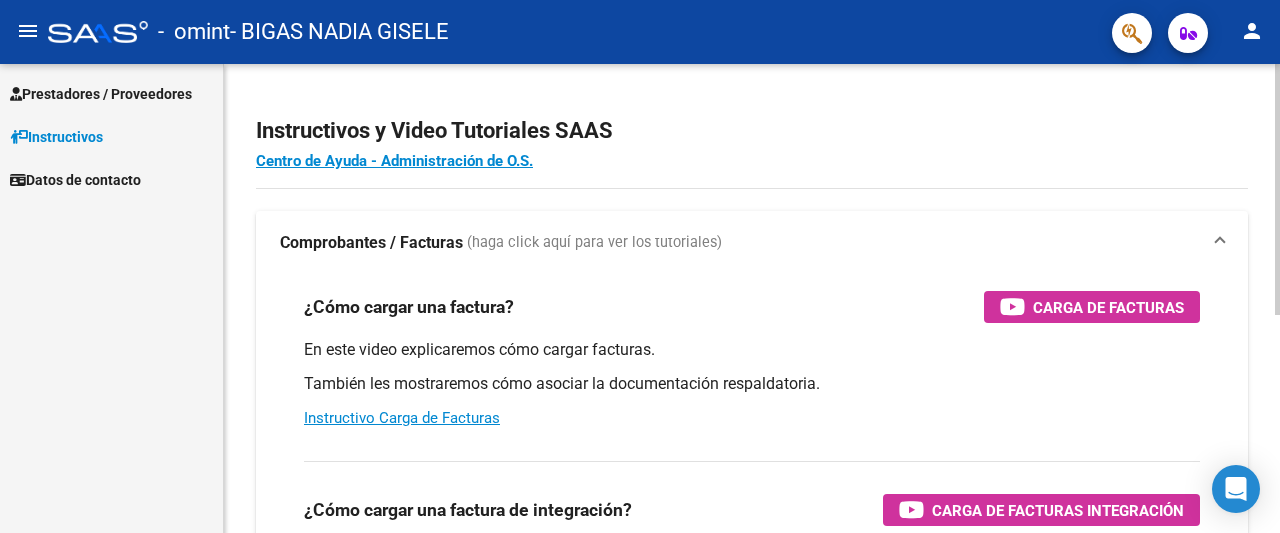 click 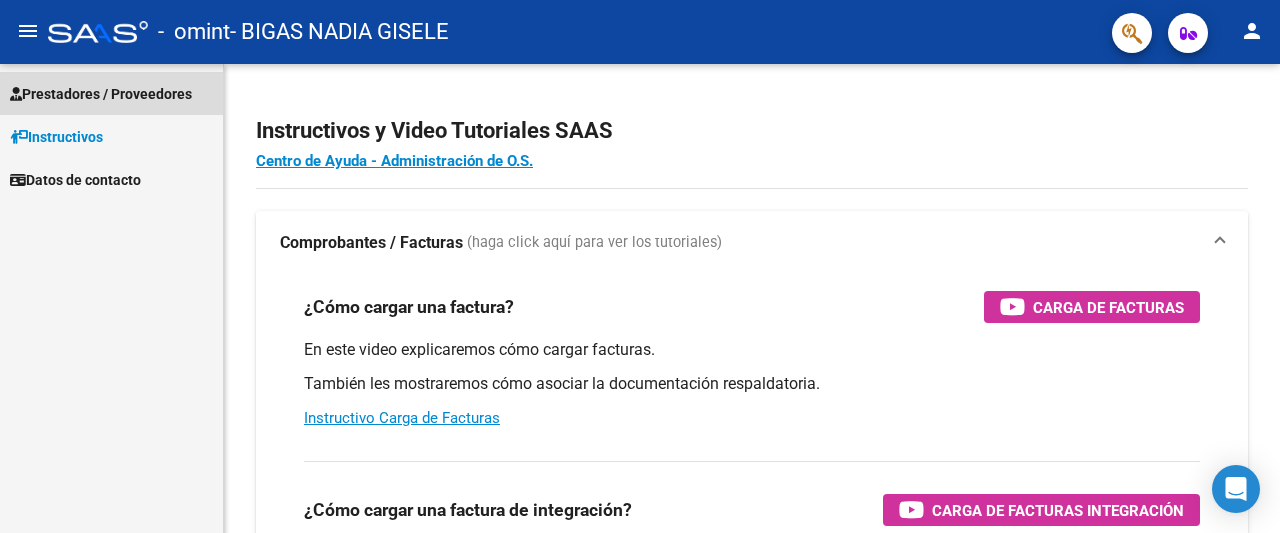 click on "Prestadores / Proveedores" at bounding box center [111, 93] 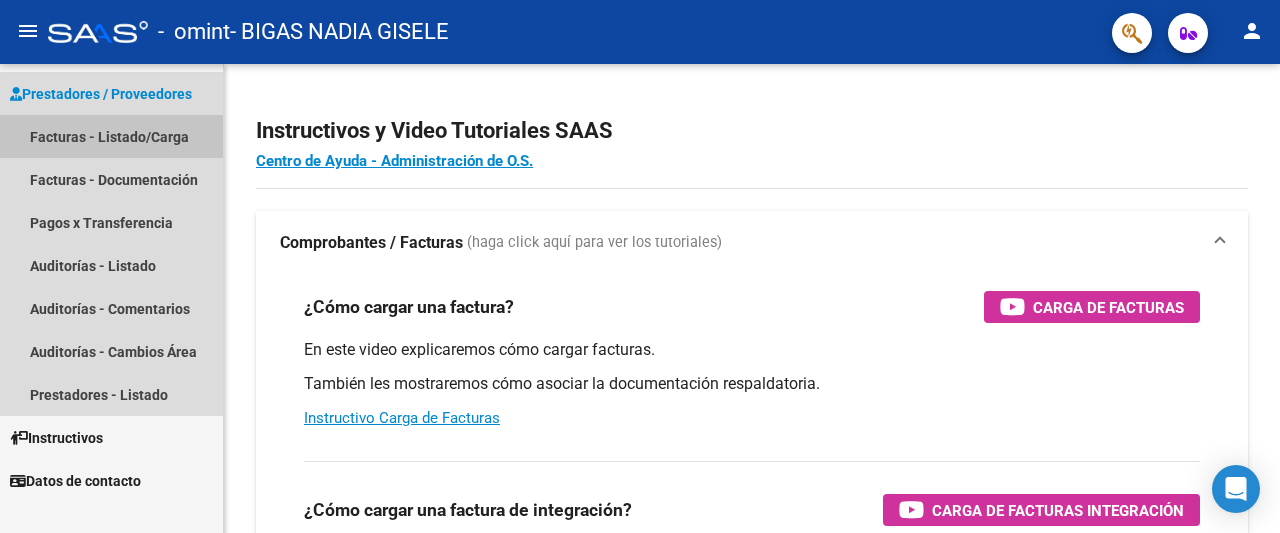 click on "Facturas - Listado/Carga" at bounding box center (111, 136) 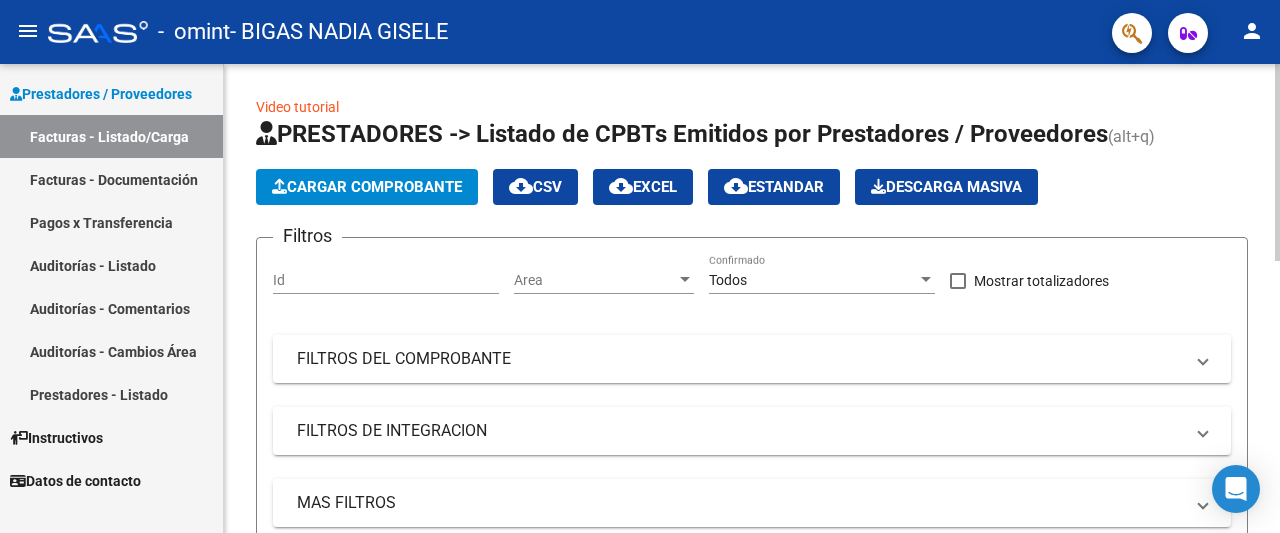 click on "Cargar Comprobante" 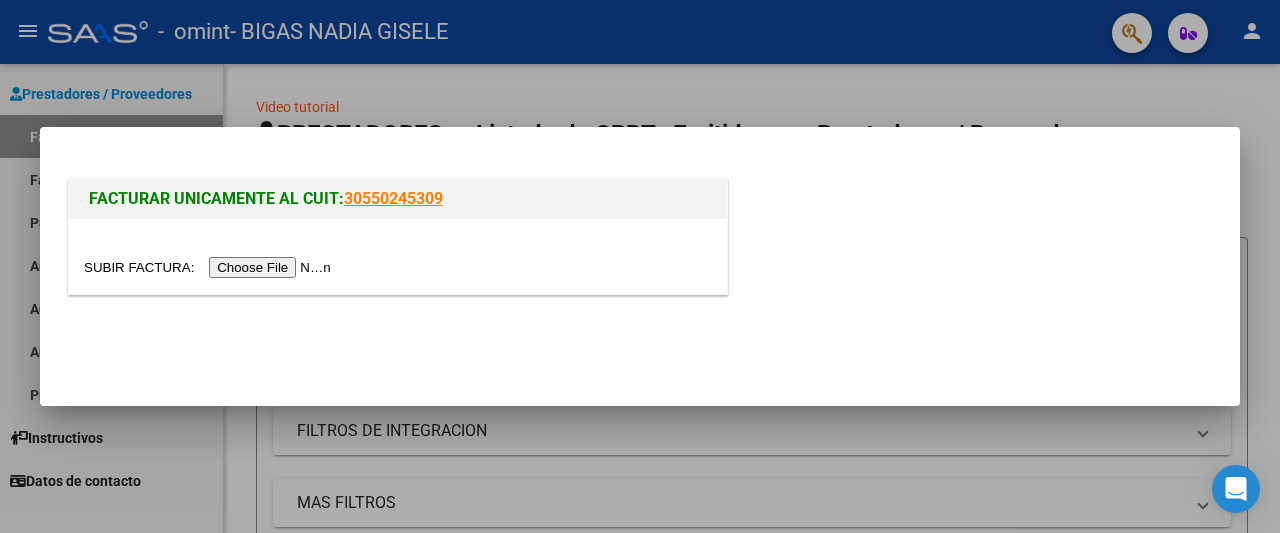 click at bounding box center (640, 266) 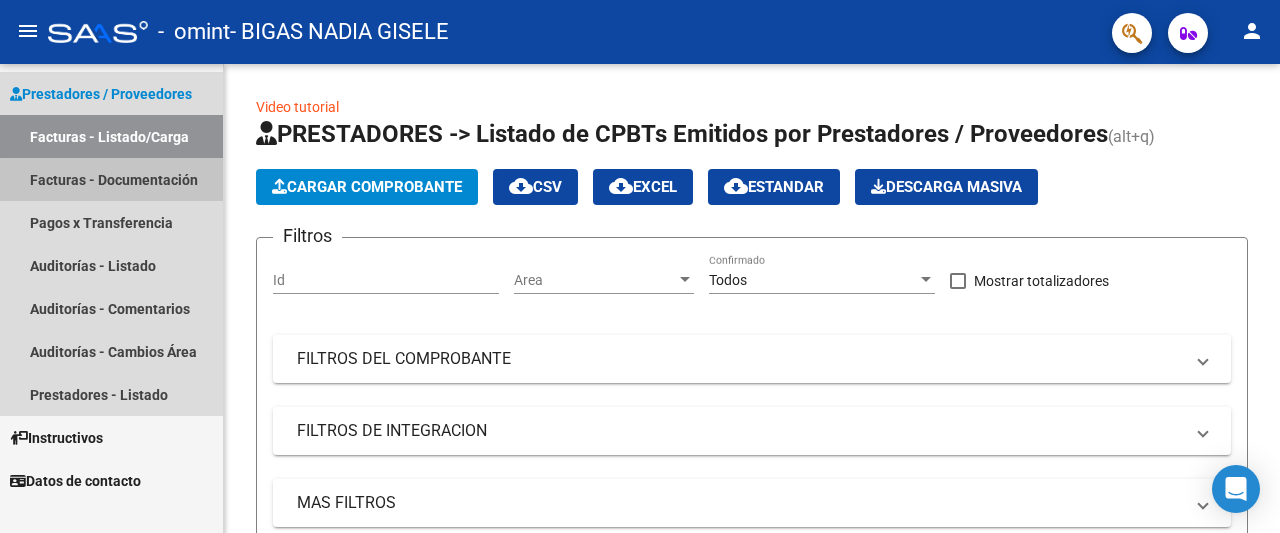click on "Facturas - Documentación" at bounding box center (111, 179) 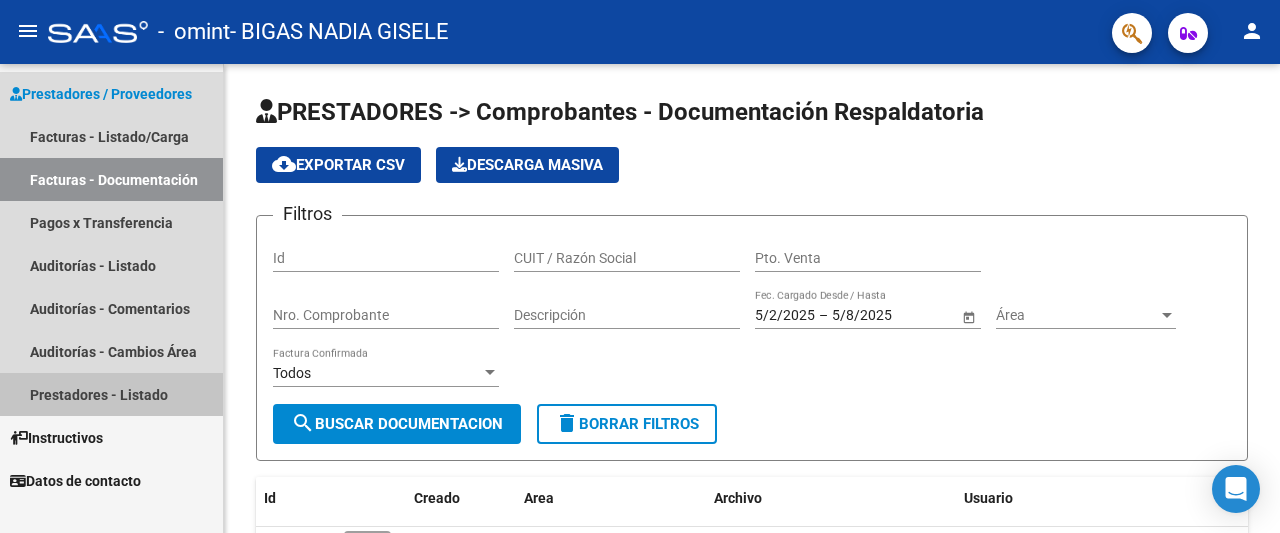 click on "Prestadores - Listado" at bounding box center [111, 394] 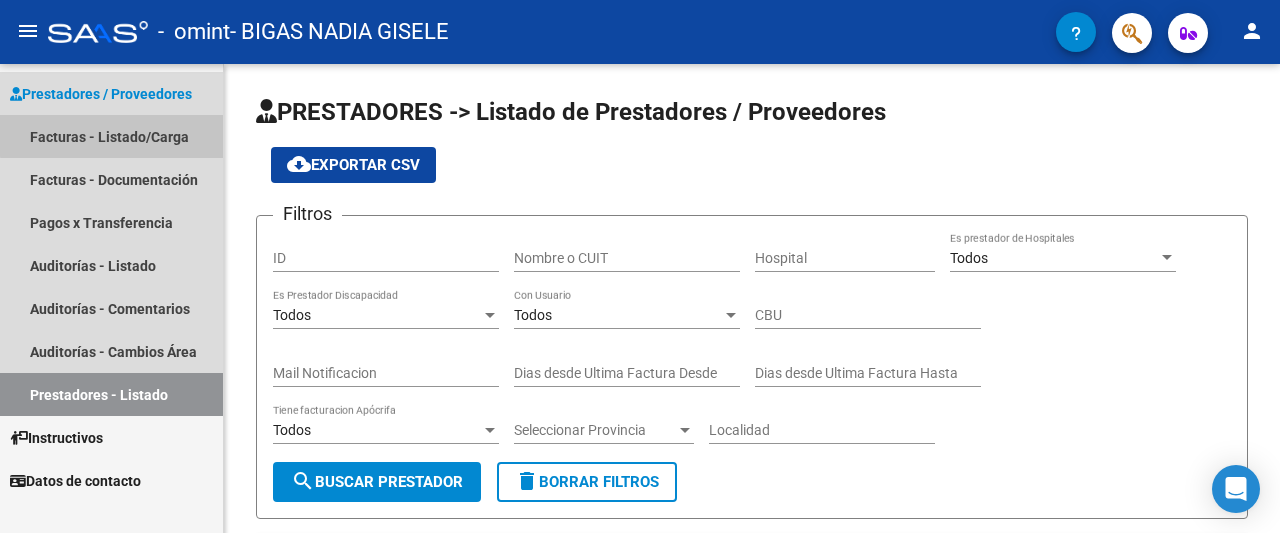 click on "Facturas - Listado/Carga" at bounding box center [111, 136] 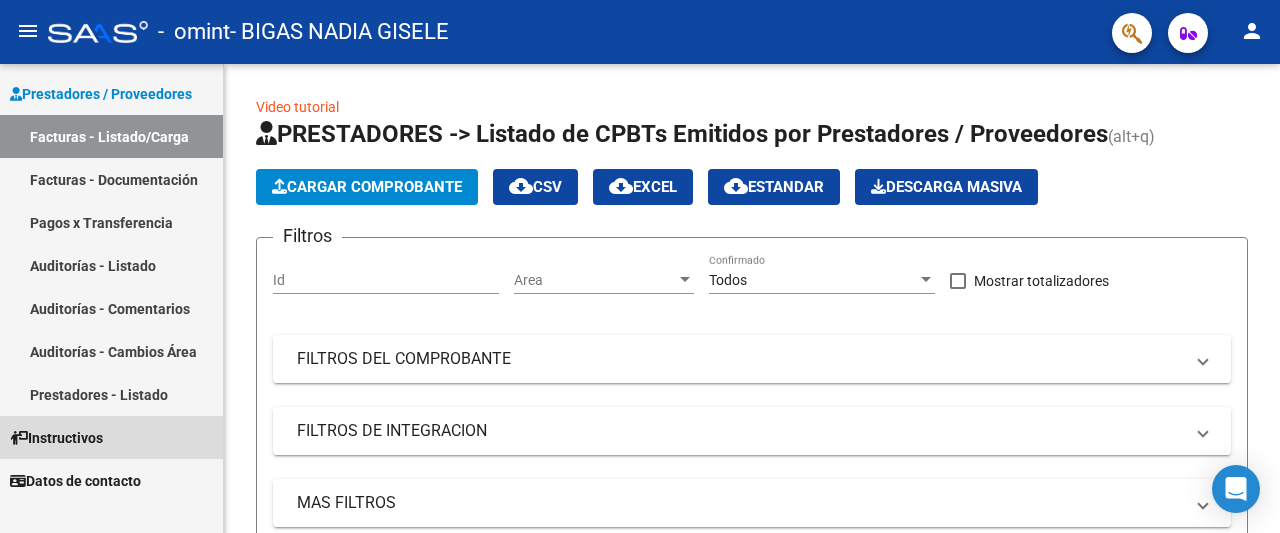 click on "Instructivos" at bounding box center [56, 438] 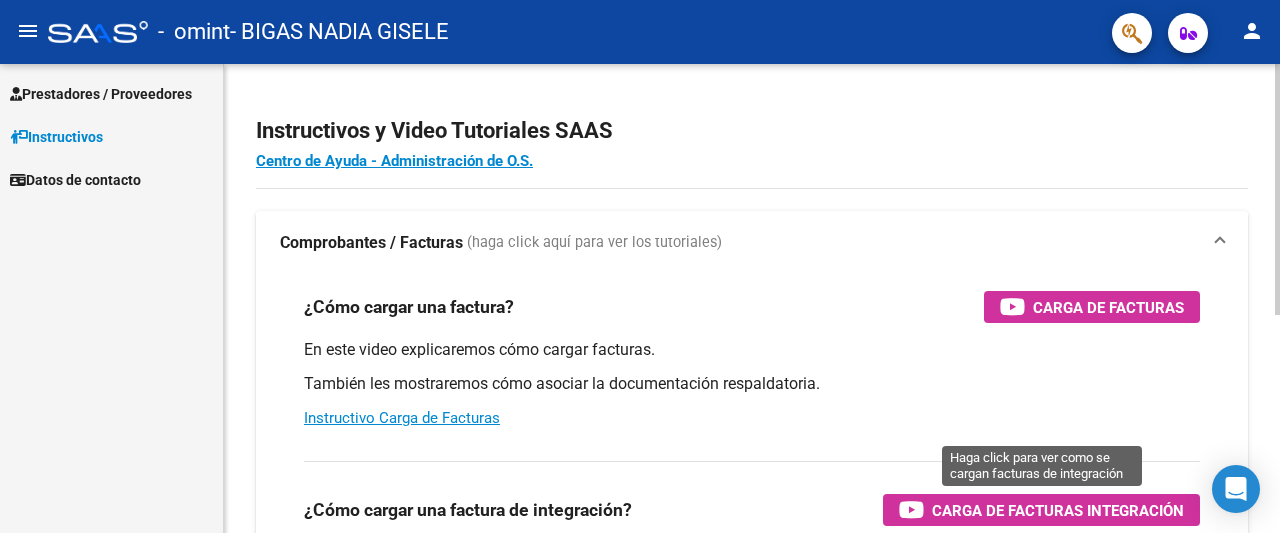 click on "Carga de Facturas Integración" at bounding box center (1058, 510) 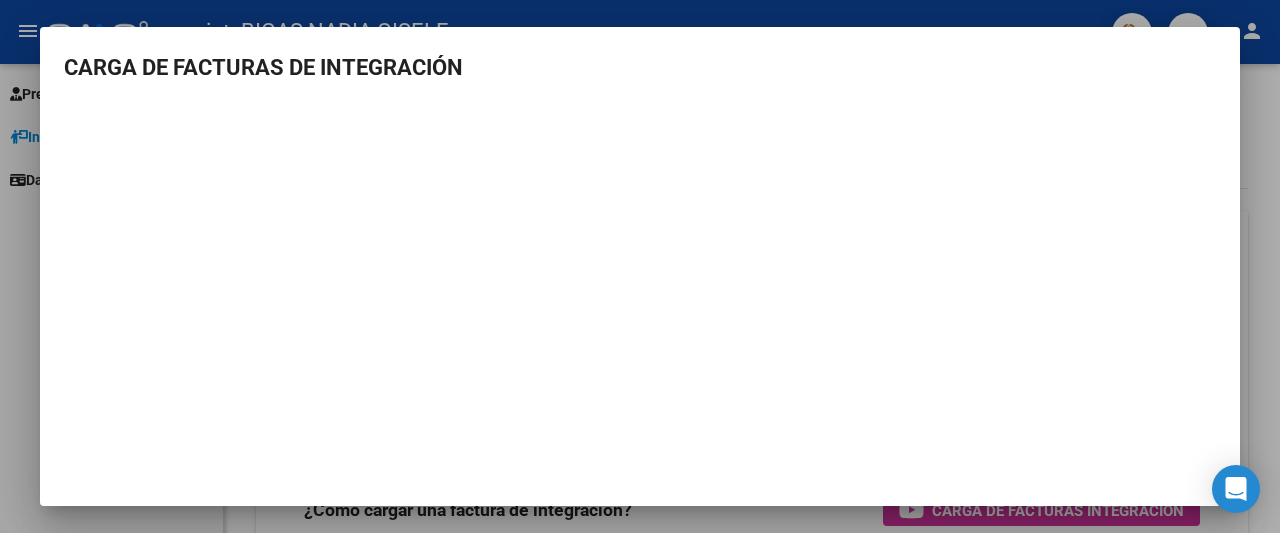 click at bounding box center [640, 266] 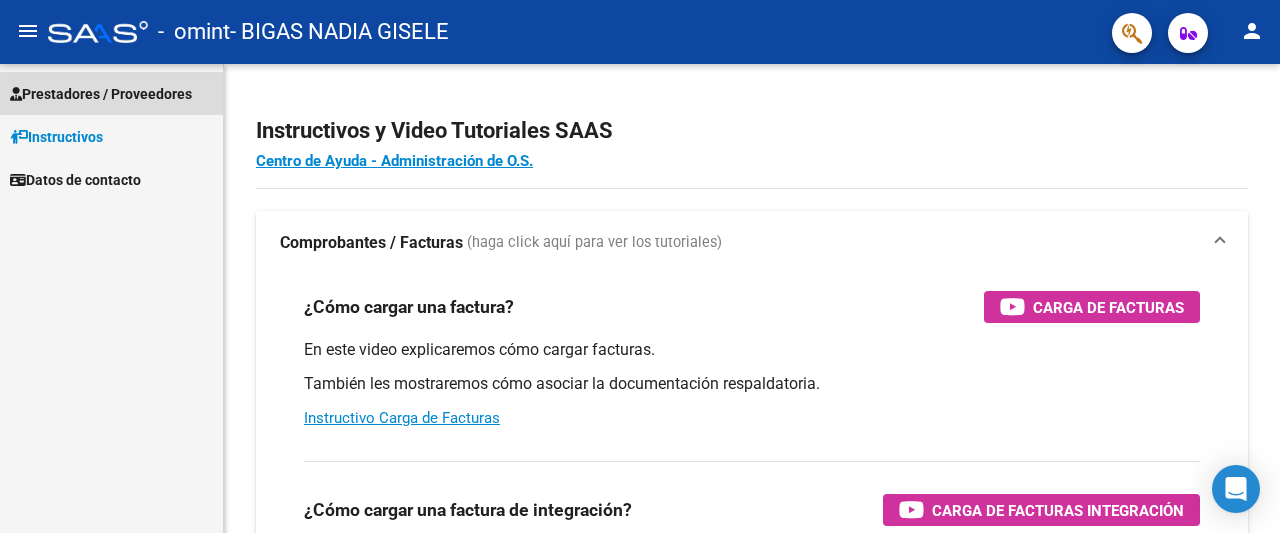 click on "Prestadores / Proveedores" at bounding box center [101, 94] 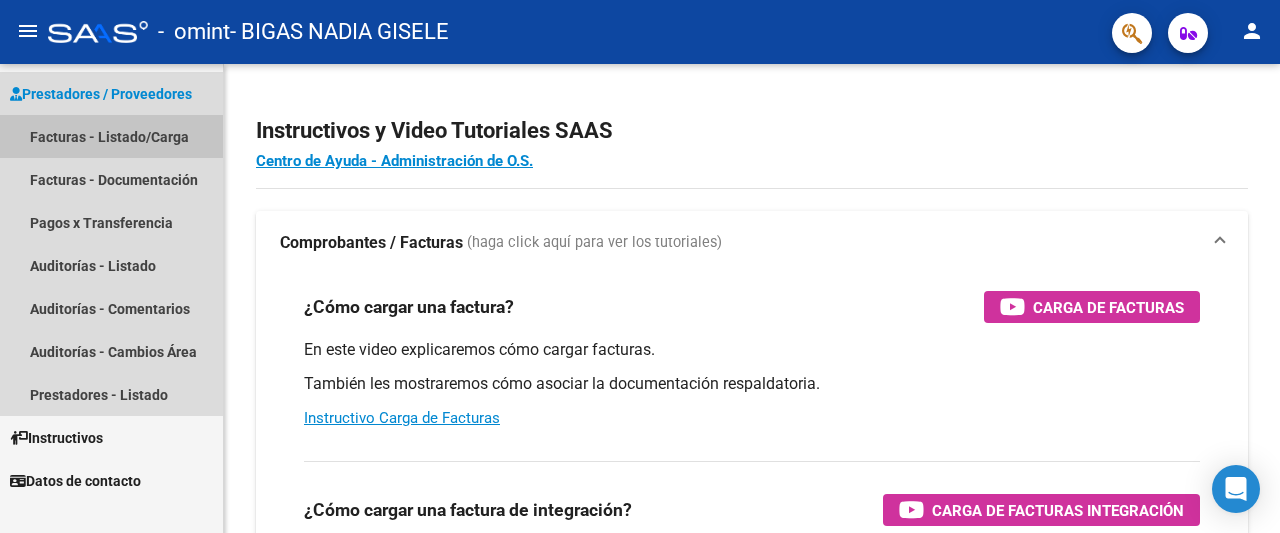 click on "Facturas - Listado/Carga" at bounding box center [111, 136] 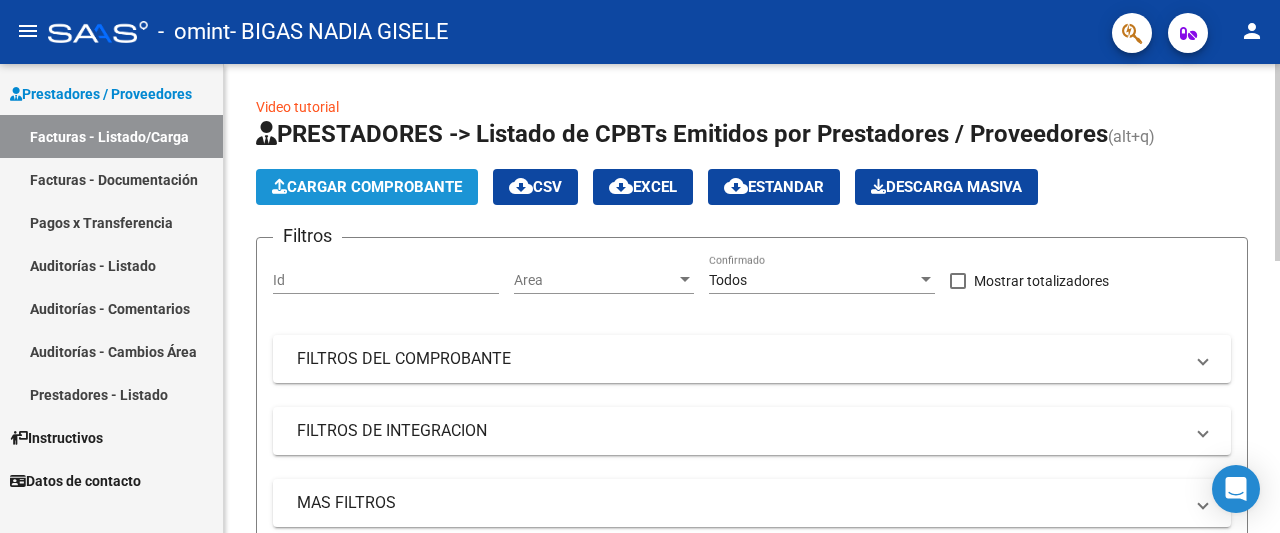 click on "Cargar Comprobante" 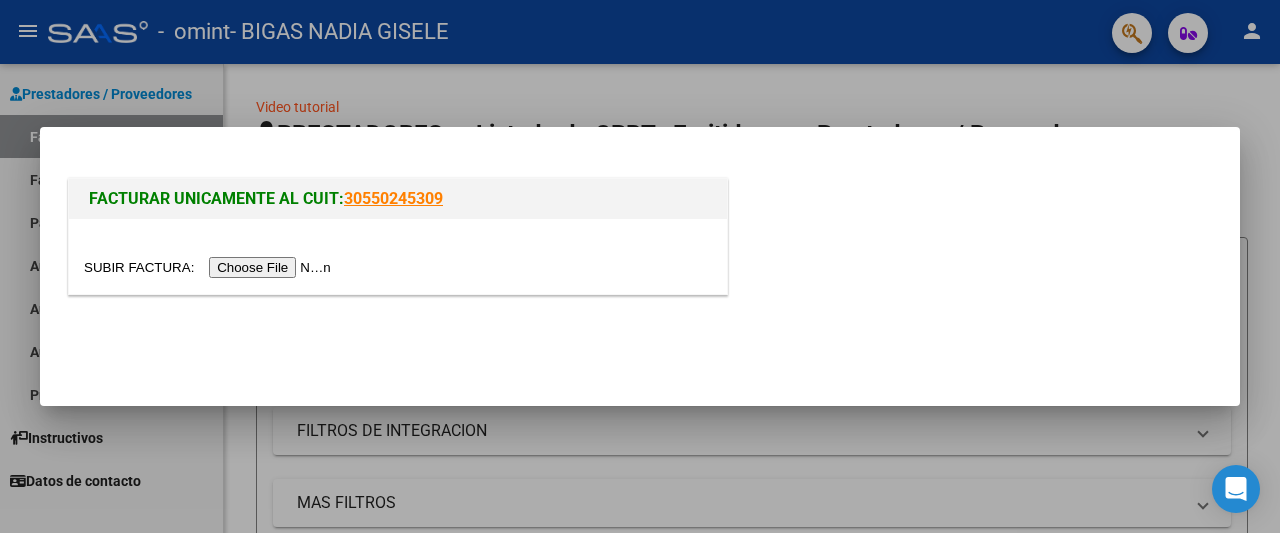 click at bounding box center (210, 267) 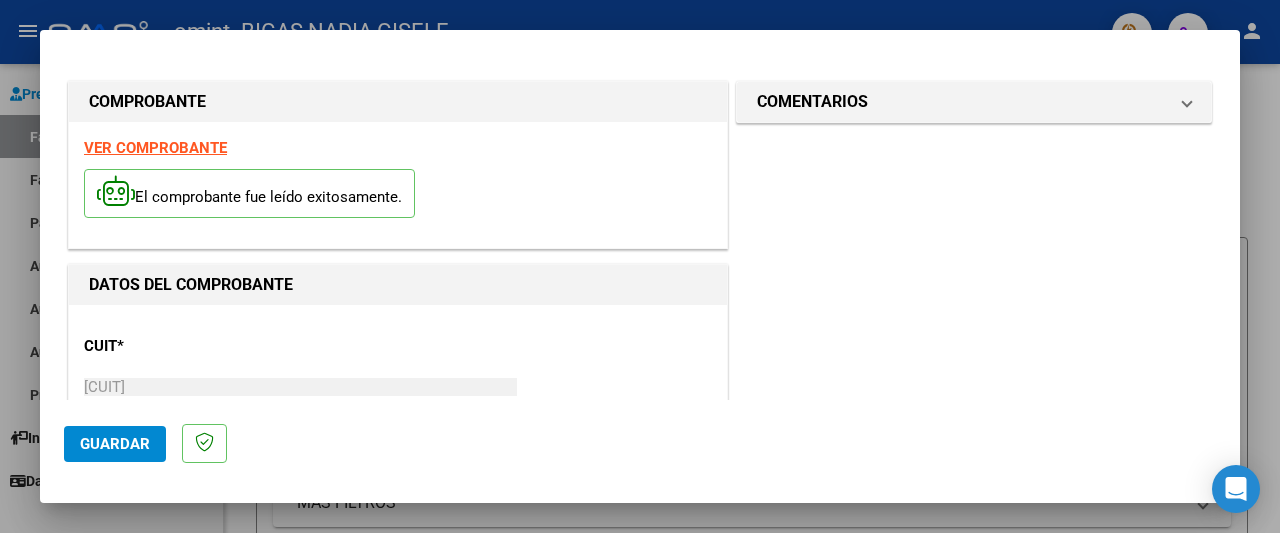 click on "Guardar" 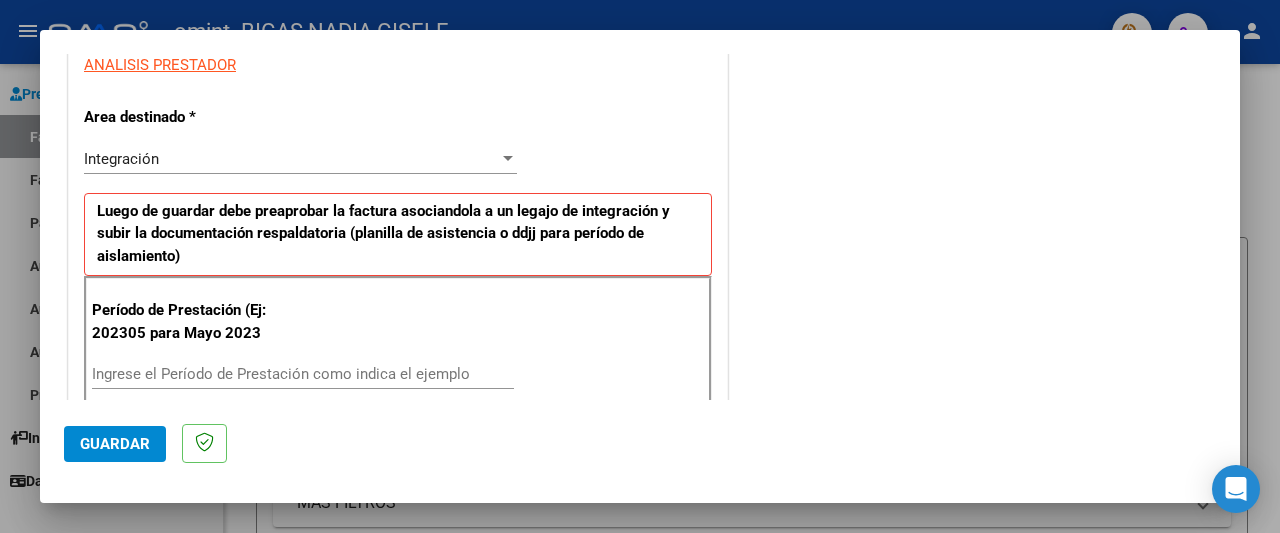 scroll, scrollTop: 400, scrollLeft: 0, axis: vertical 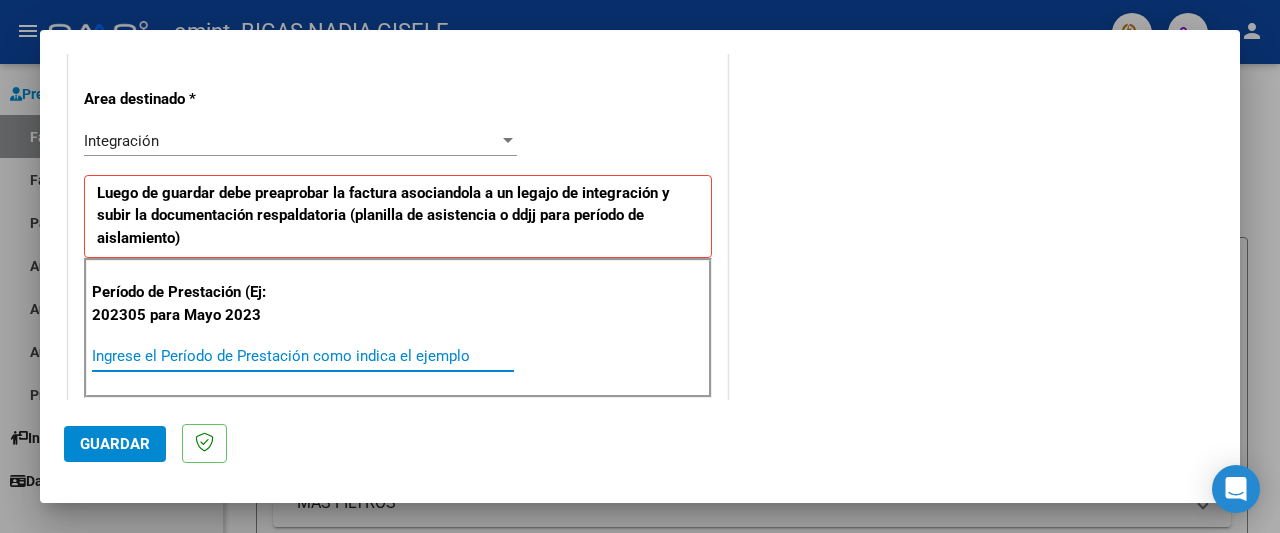 click on "Ingrese el Período de Prestación como indica el ejemplo" at bounding box center (303, 356) 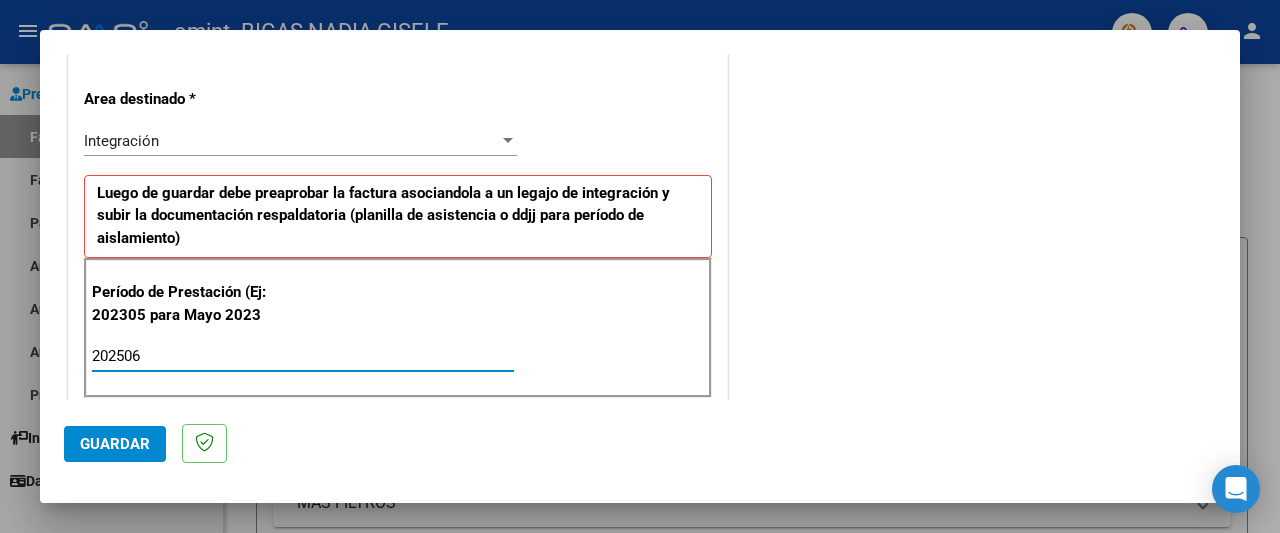 type on "202506" 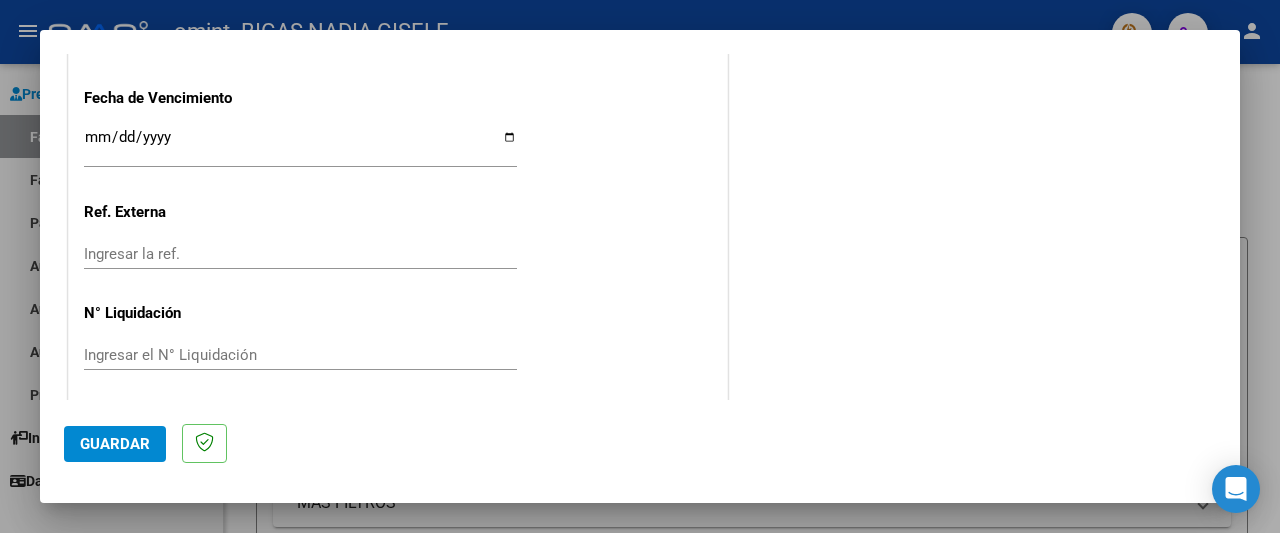 scroll, scrollTop: 1416, scrollLeft: 0, axis: vertical 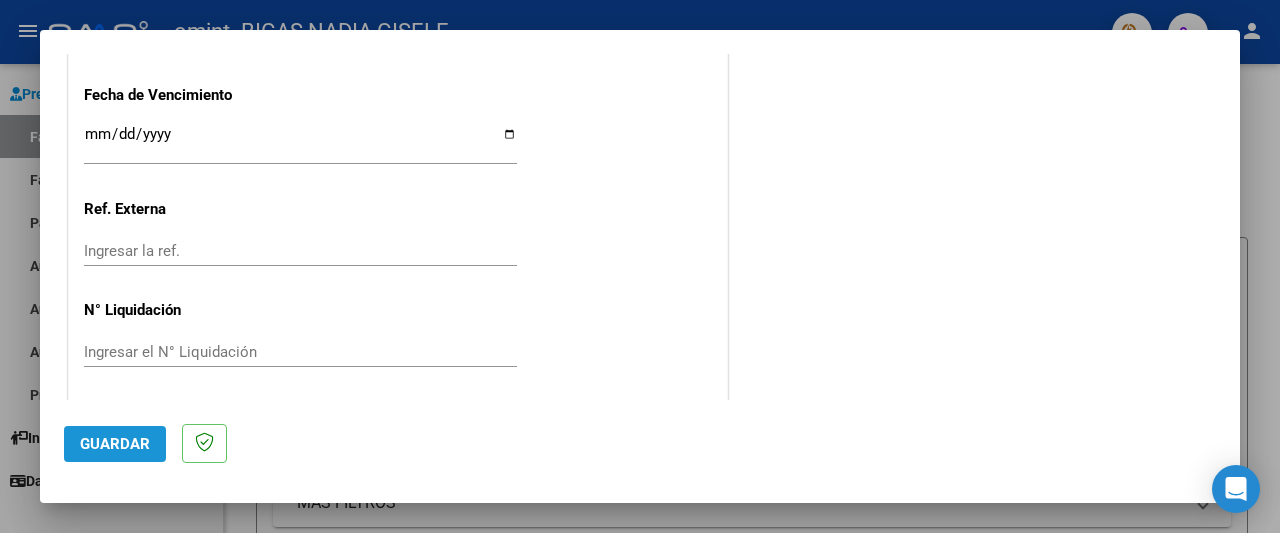 click on "Guardar" 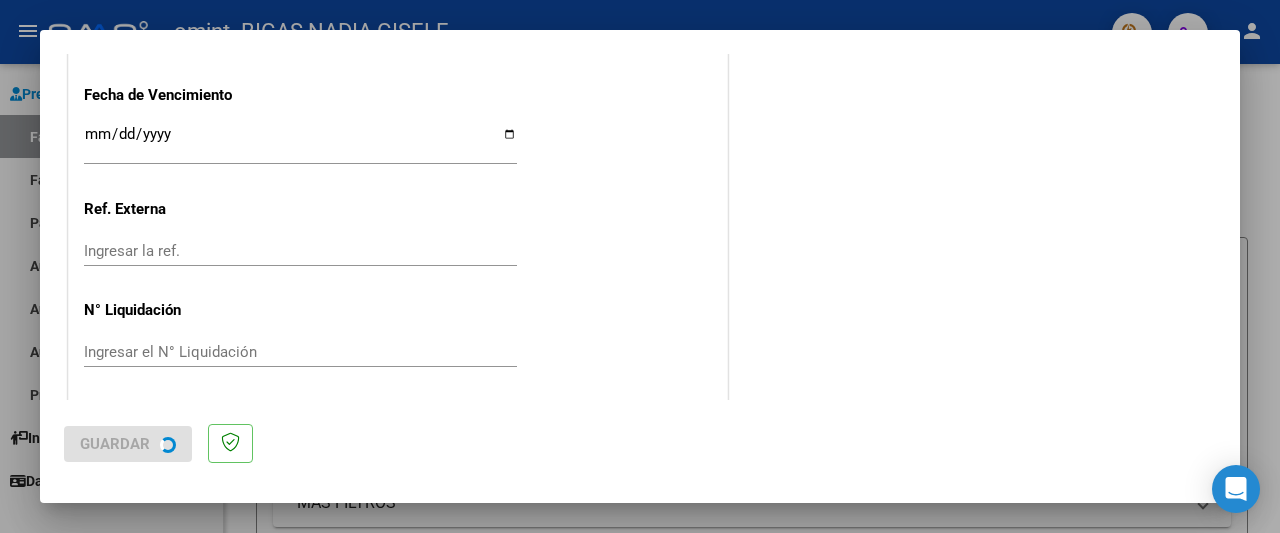 scroll, scrollTop: 0, scrollLeft: 0, axis: both 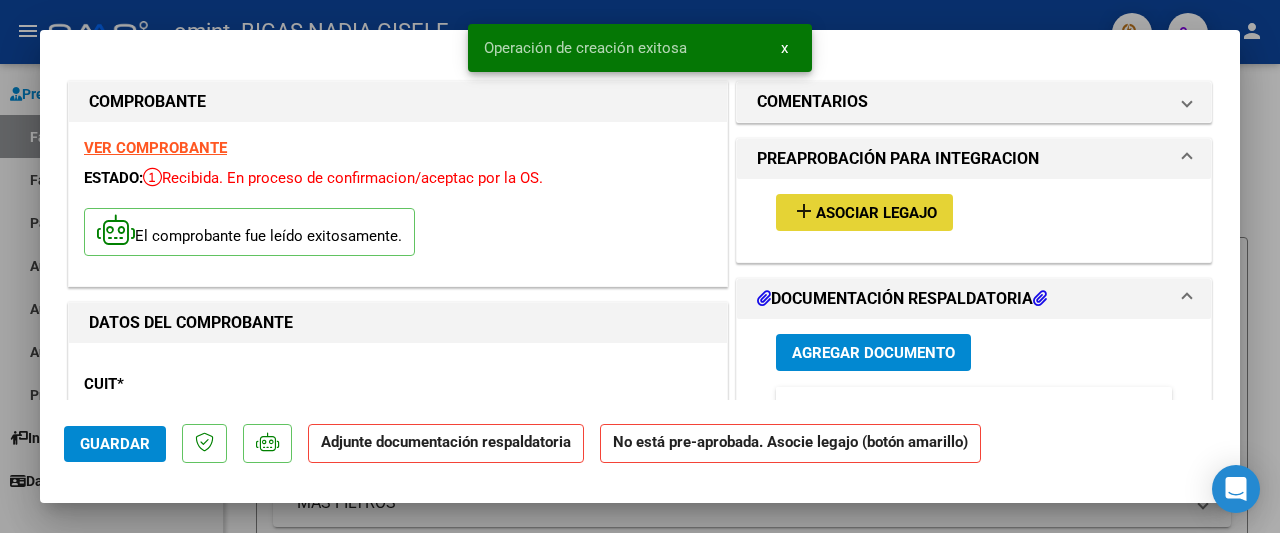 click on "Asociar Legajo" at bounding box center [876, 213] 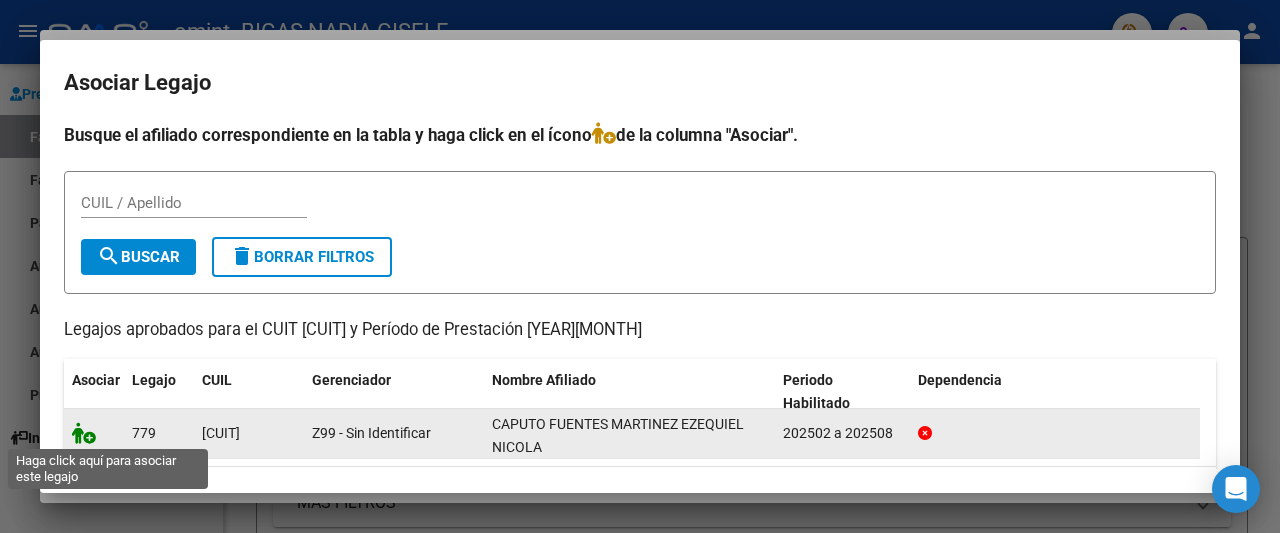 click 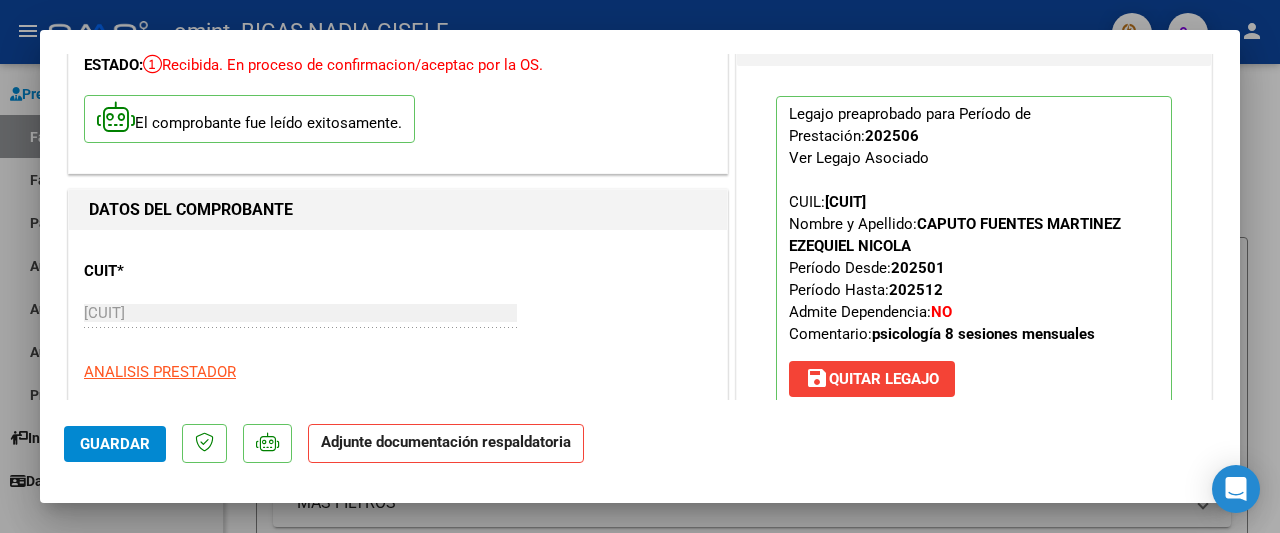 scroll, scrollTop: 120, scrollLeft: 0, axis: vertical 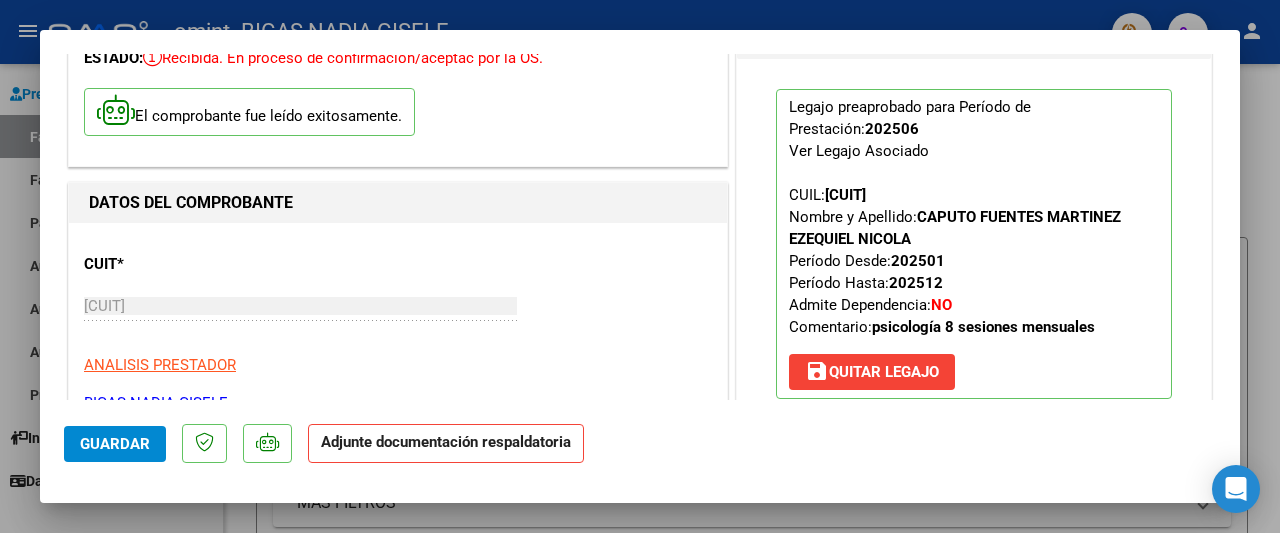 click on "Adjunte documentación respaldatoria" 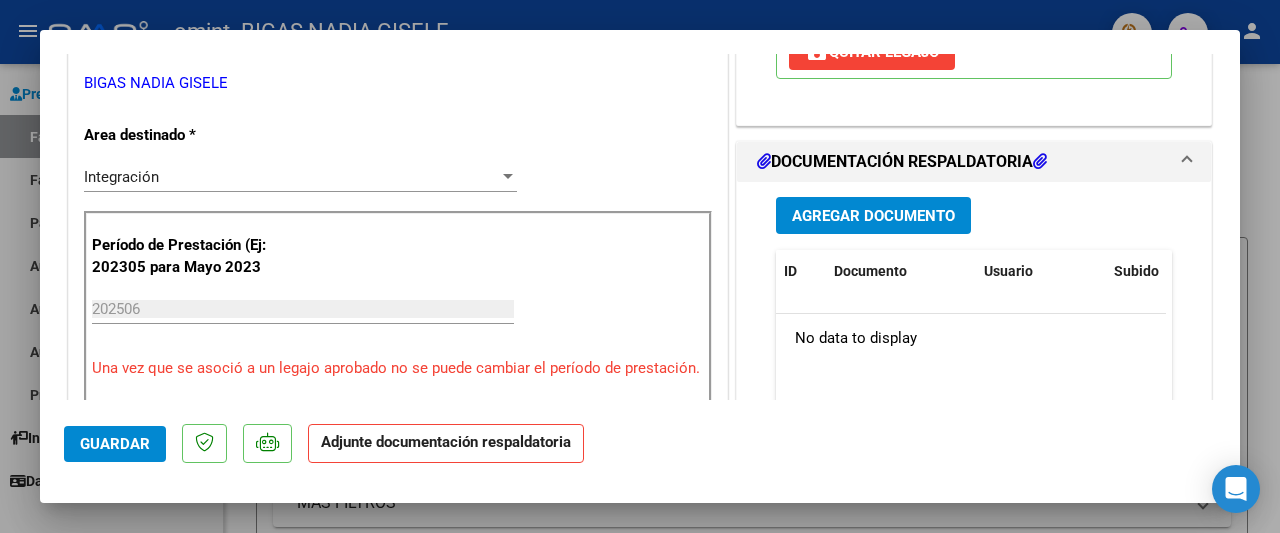 scroll, scrollTop: 480, scrollLeft: 0, axis: vertical 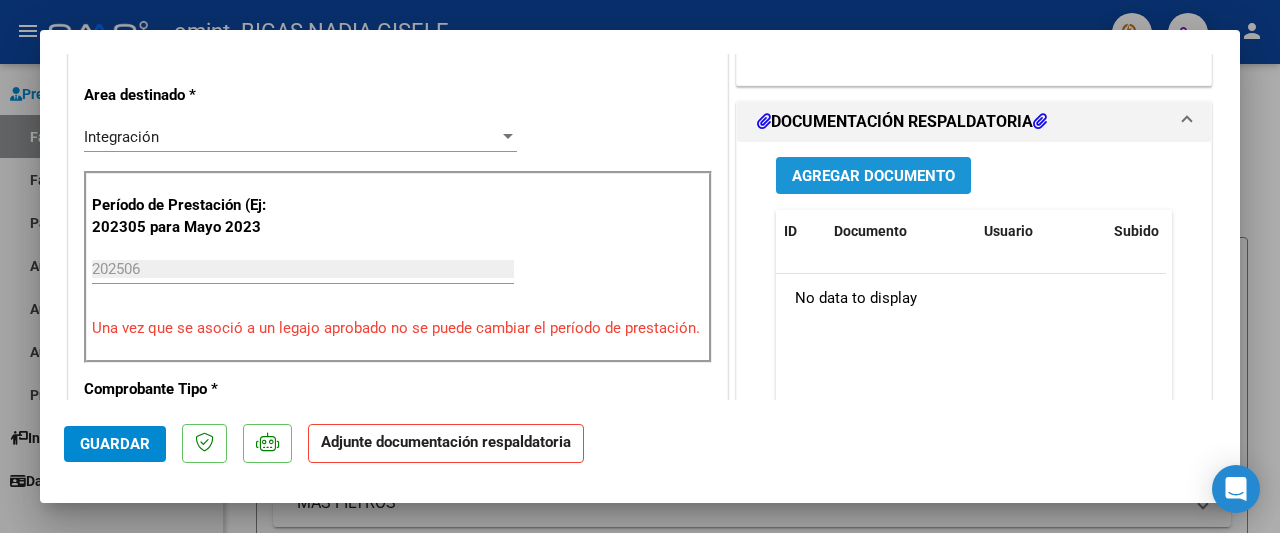click on "Agregar Documento" at bounding box center (873, 175) 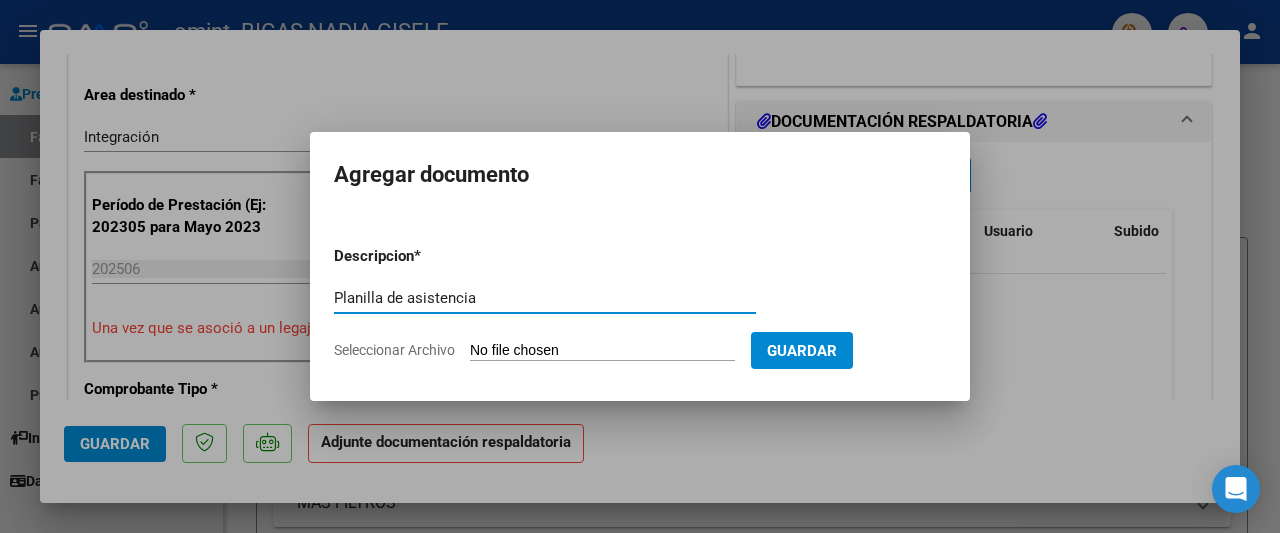 type on "Planilla de asistencia" 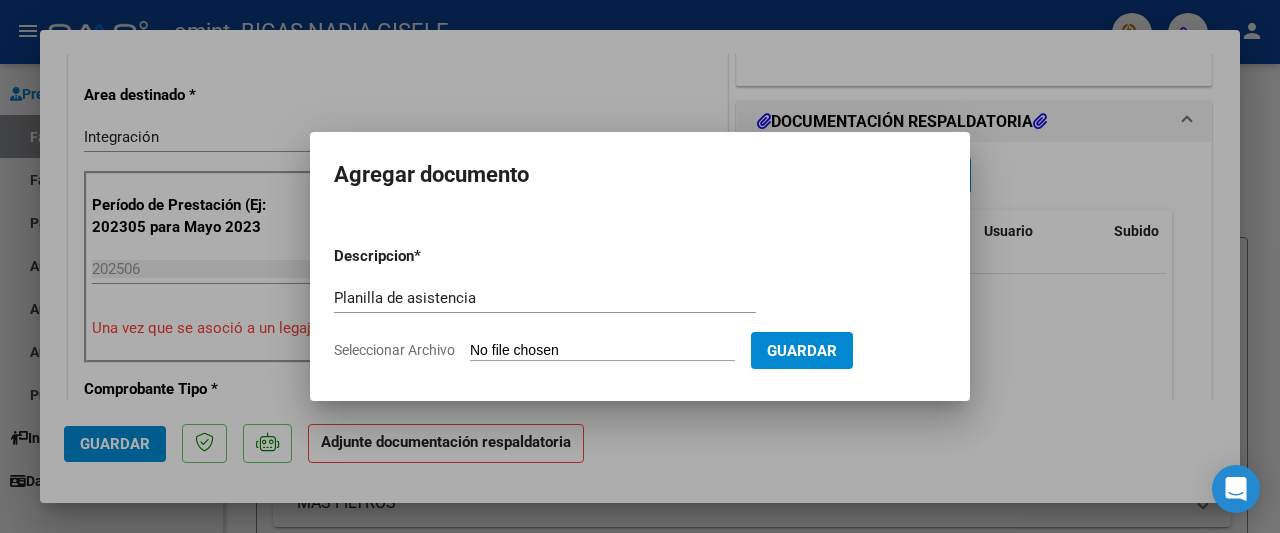 click on "Seleccionar Archivo" 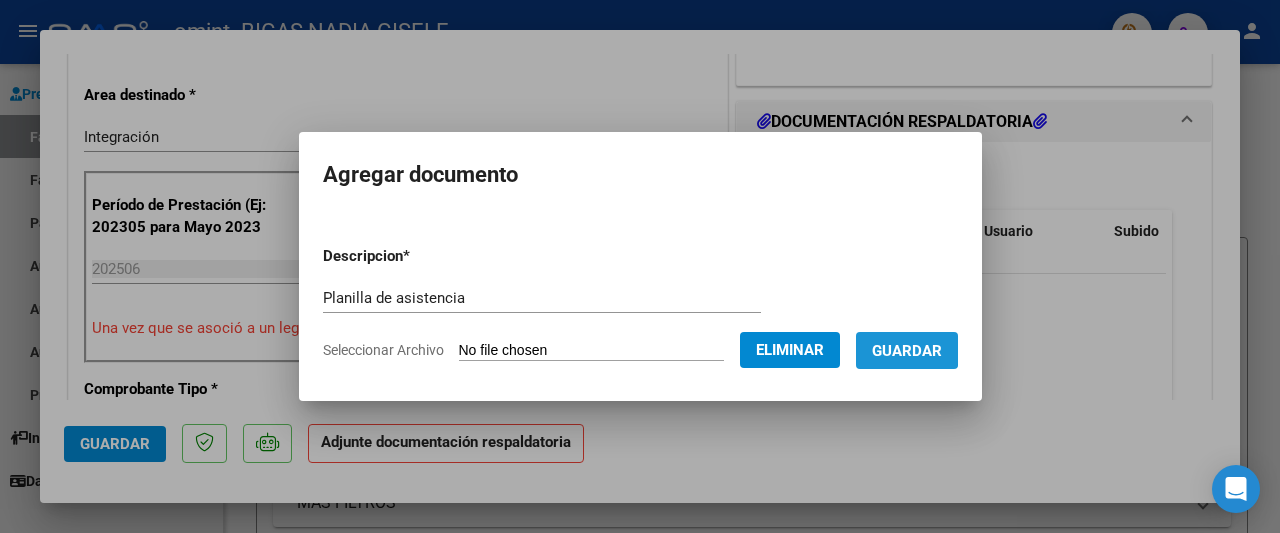 click on "Guardar" at bounding box center (907, 351) 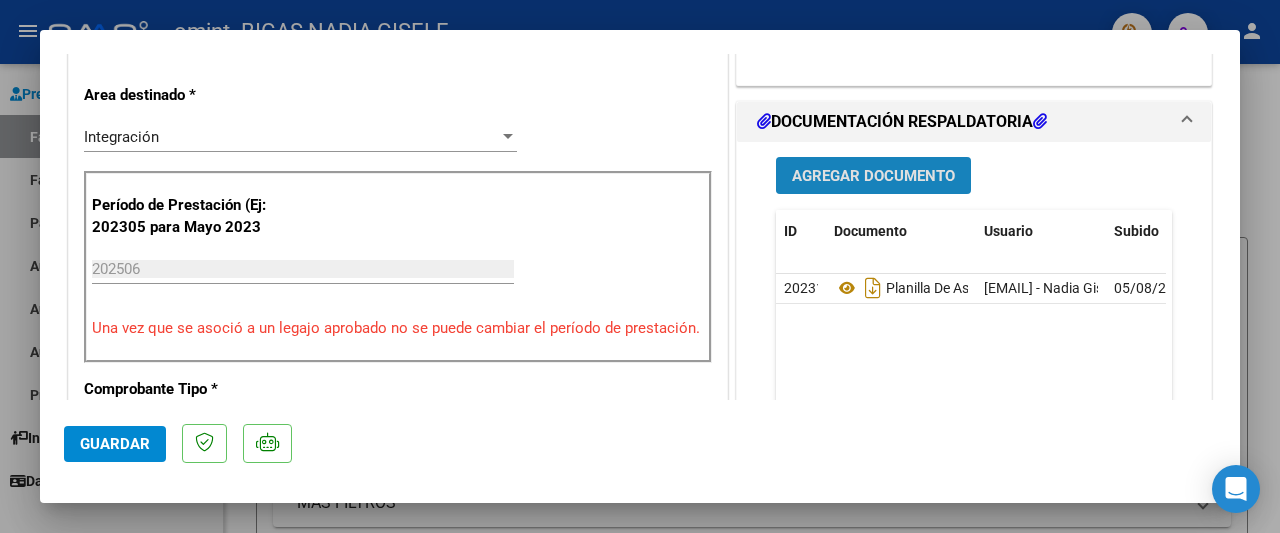 click on "Agregar Documento" at bounding box center (873, 176) 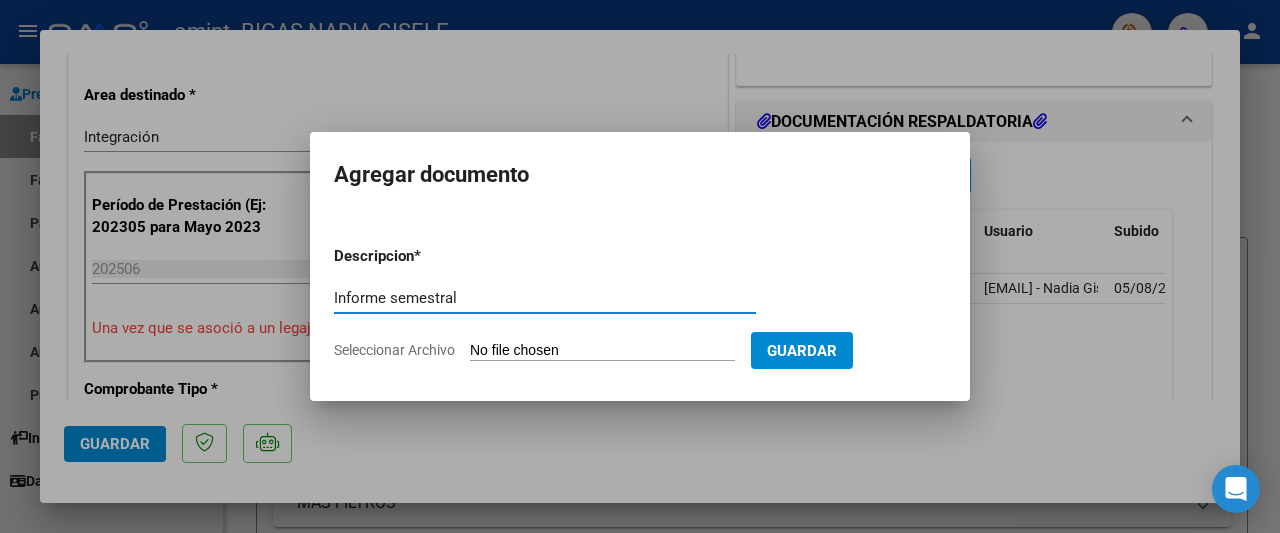 type on "Informe semestral" 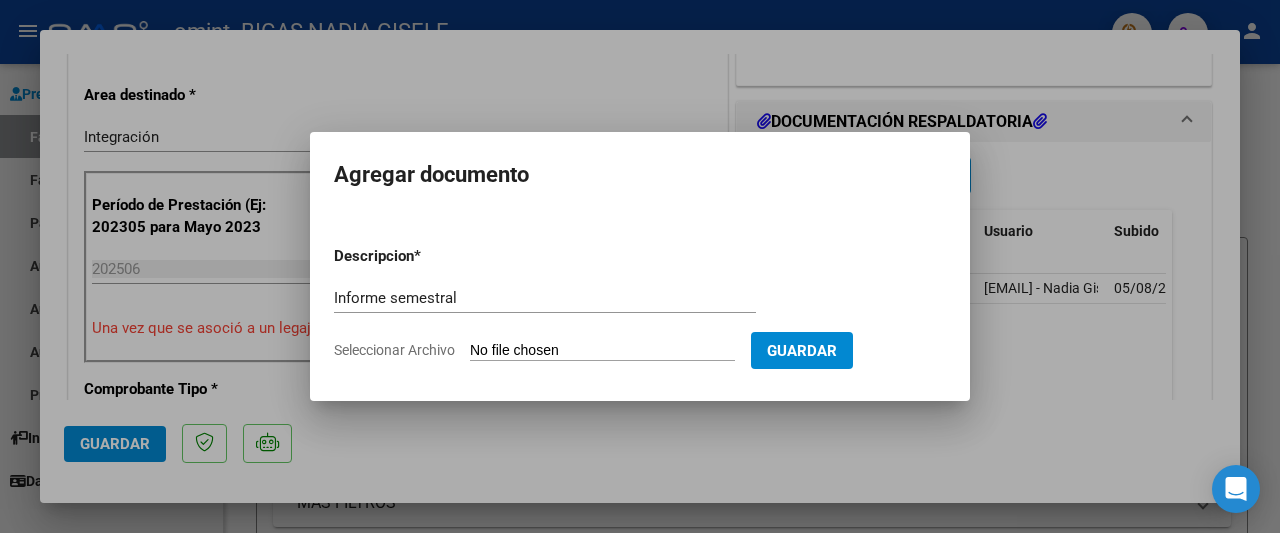 click on "Seleccionar Archivo" 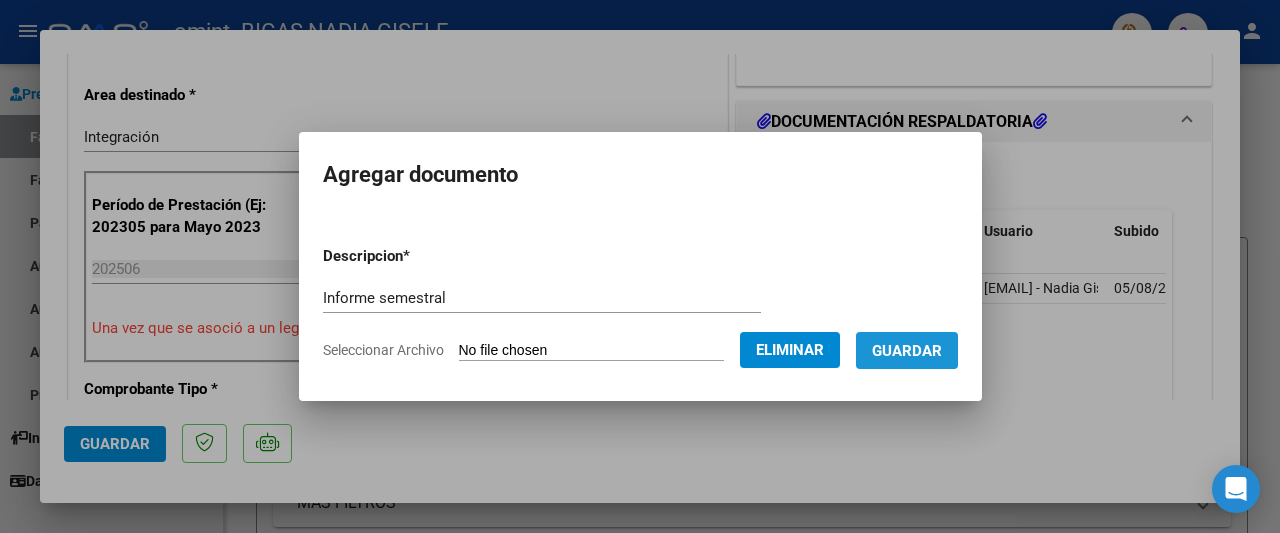 click on "Guardar" at bounding box center [907, 351] 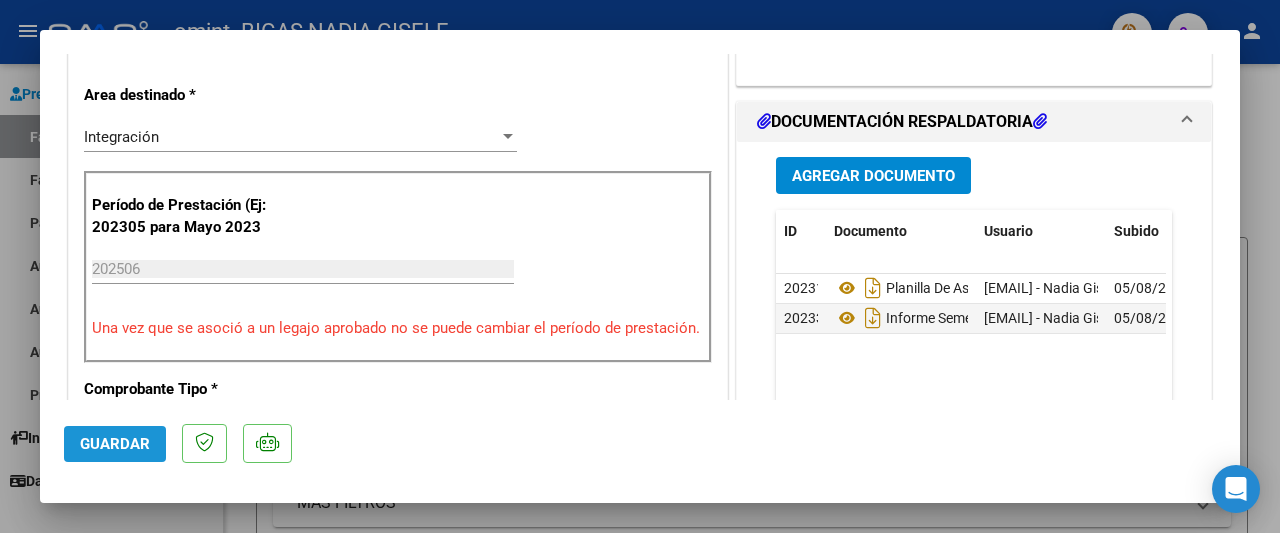 click on "Guardar" 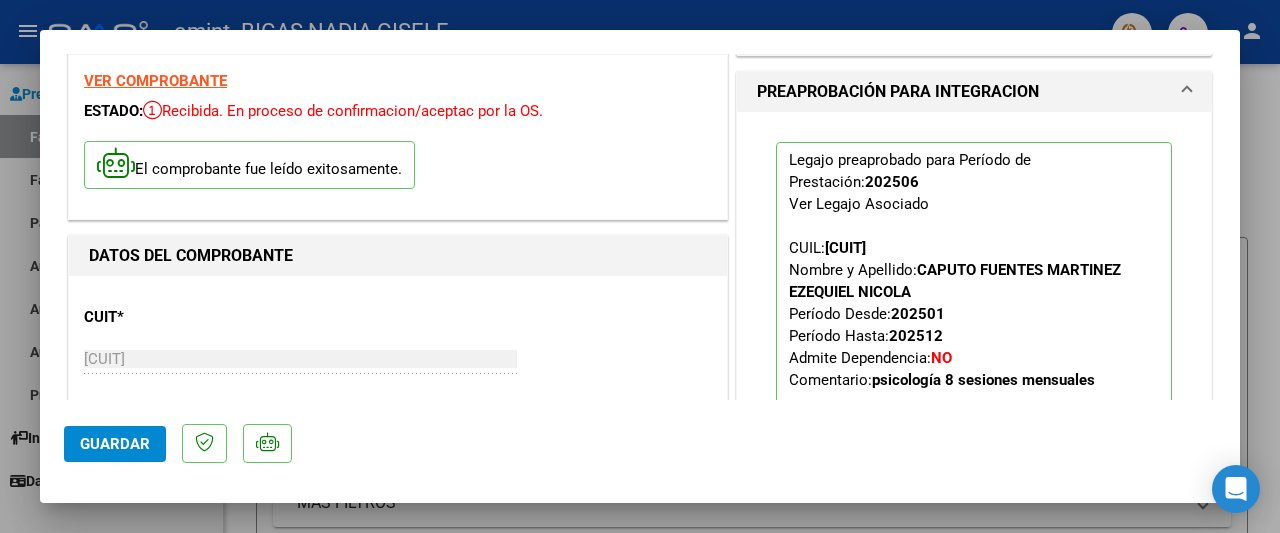 scroll, scrollTop: 0, scrollLeft: 0, axis: both 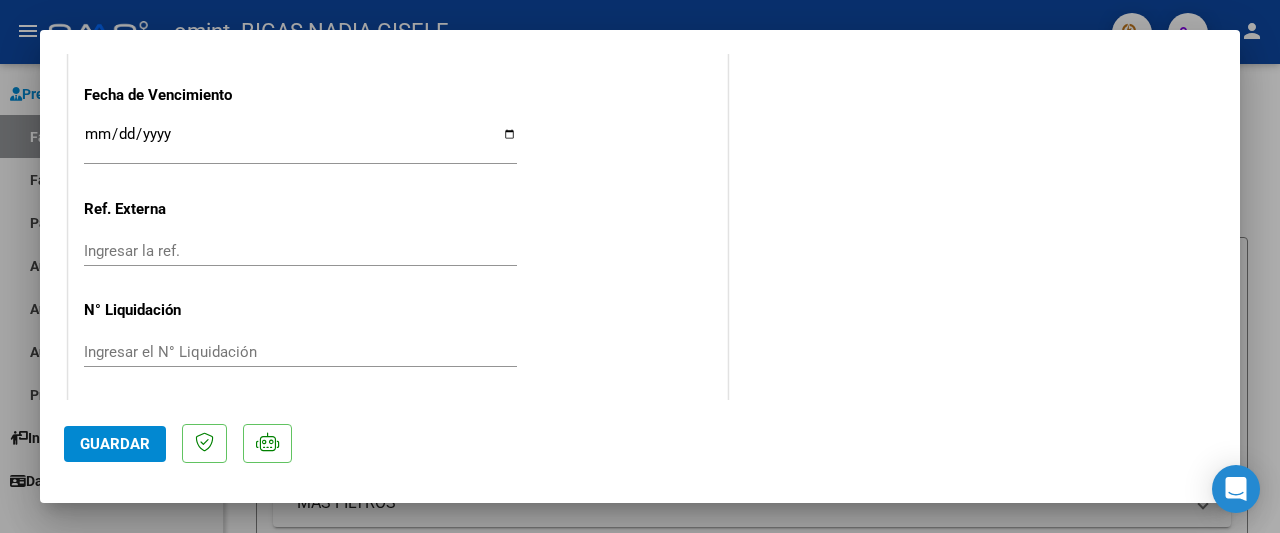 click at bounding box center [640, 266] 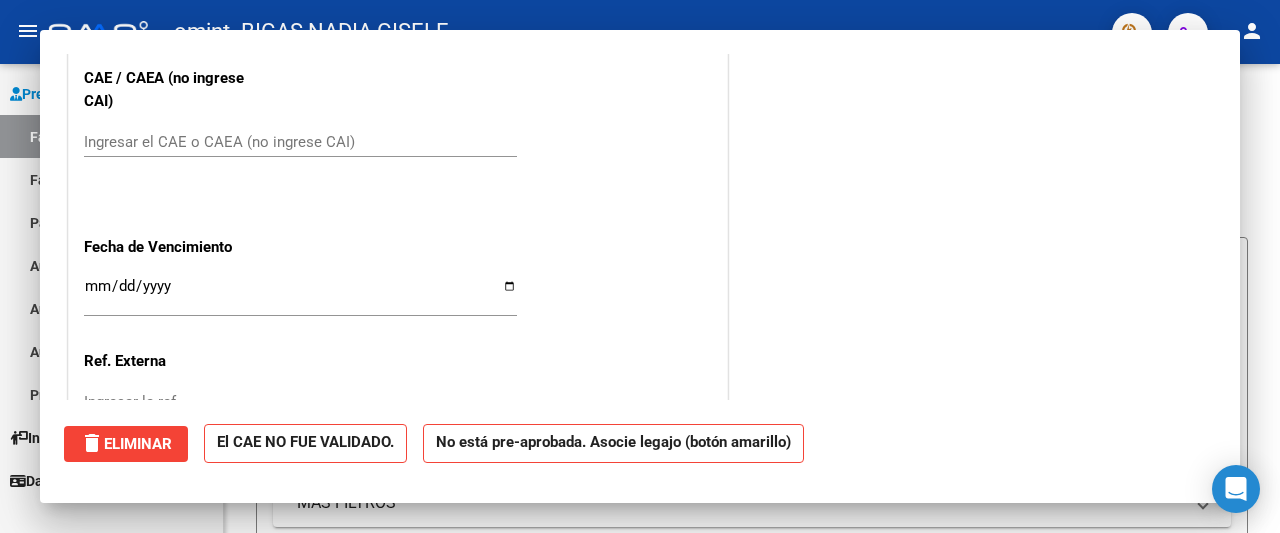 scroll, scrollTop: 1401, scrollLeft: 0, axis: vertical 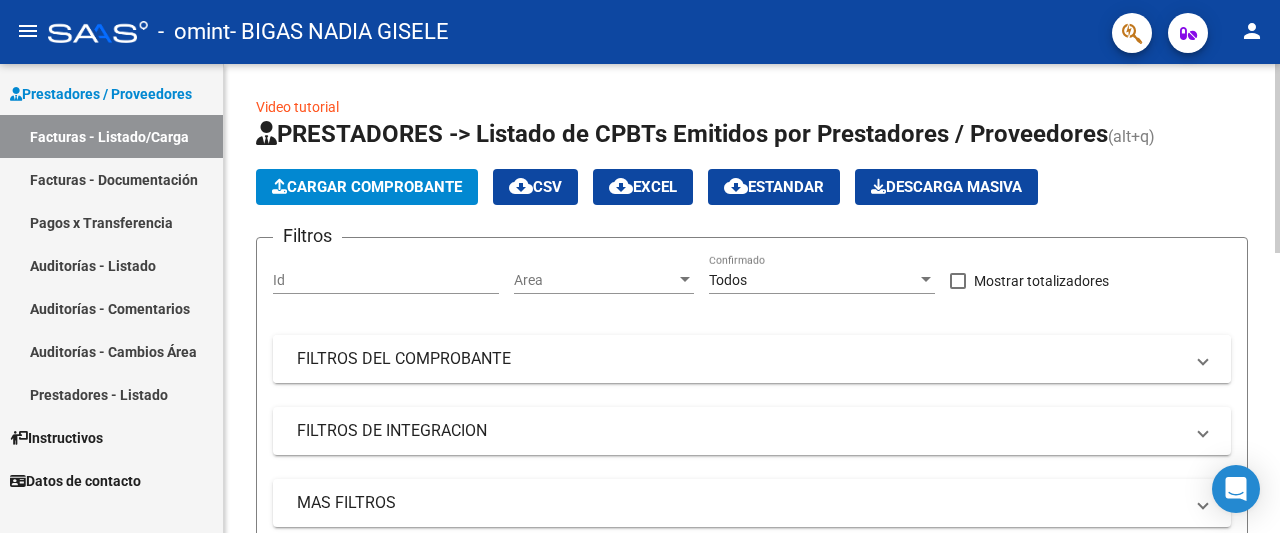 click on "FILTROS DEL COMPROBANTE" at bounding box center [740, 359] 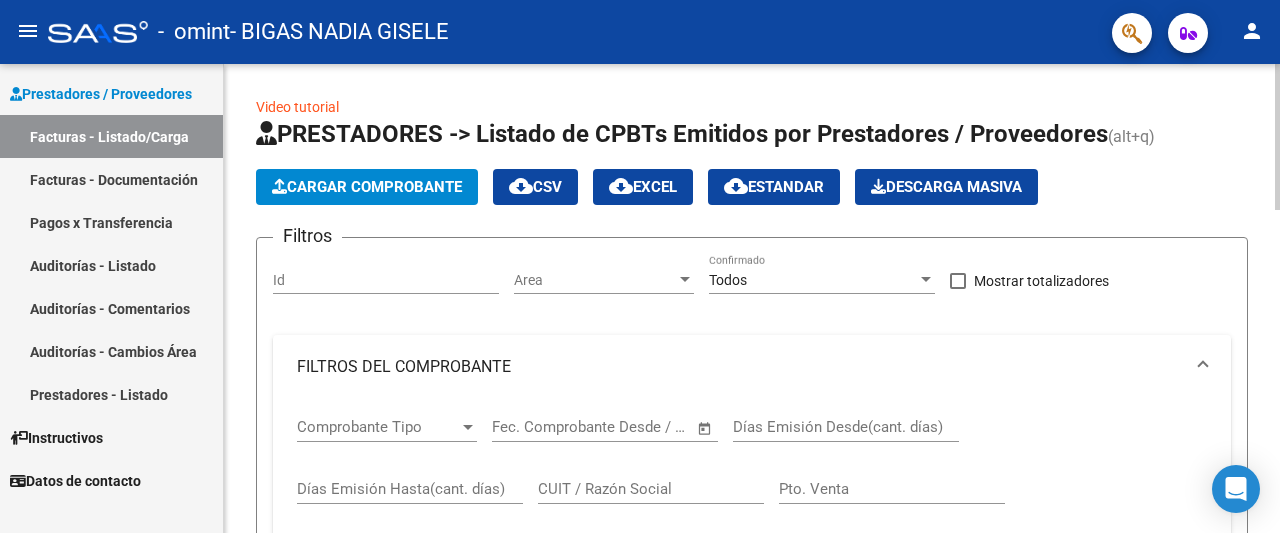 click on "Comprobante Tipo" at bounding box center (378, 427) 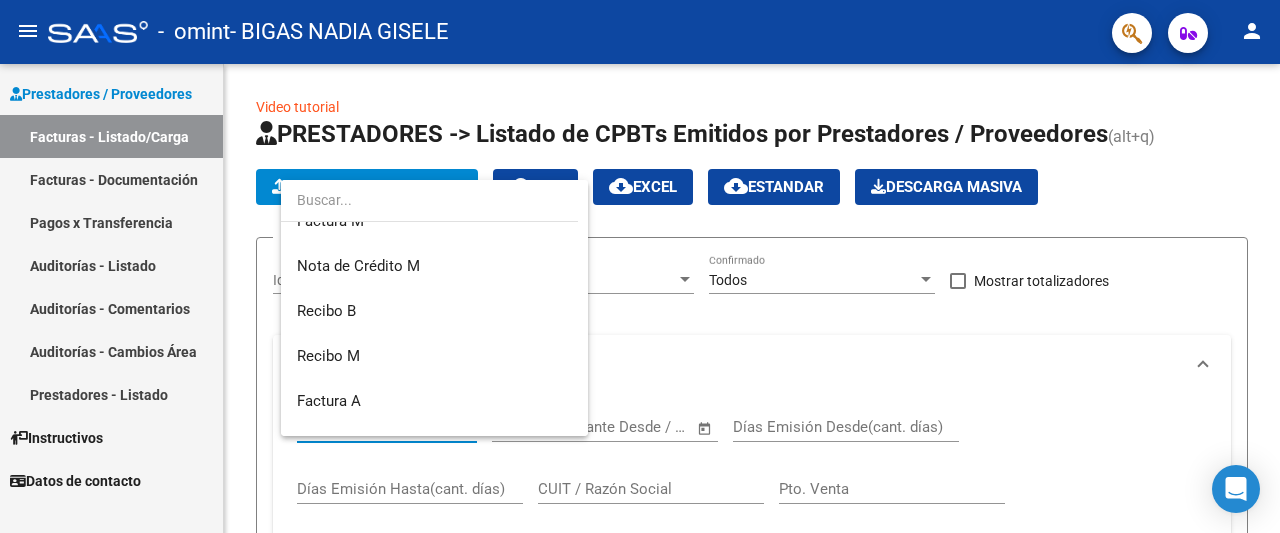 scroll, scrollTop: 400, scrollLeft: 0, axis: vertical 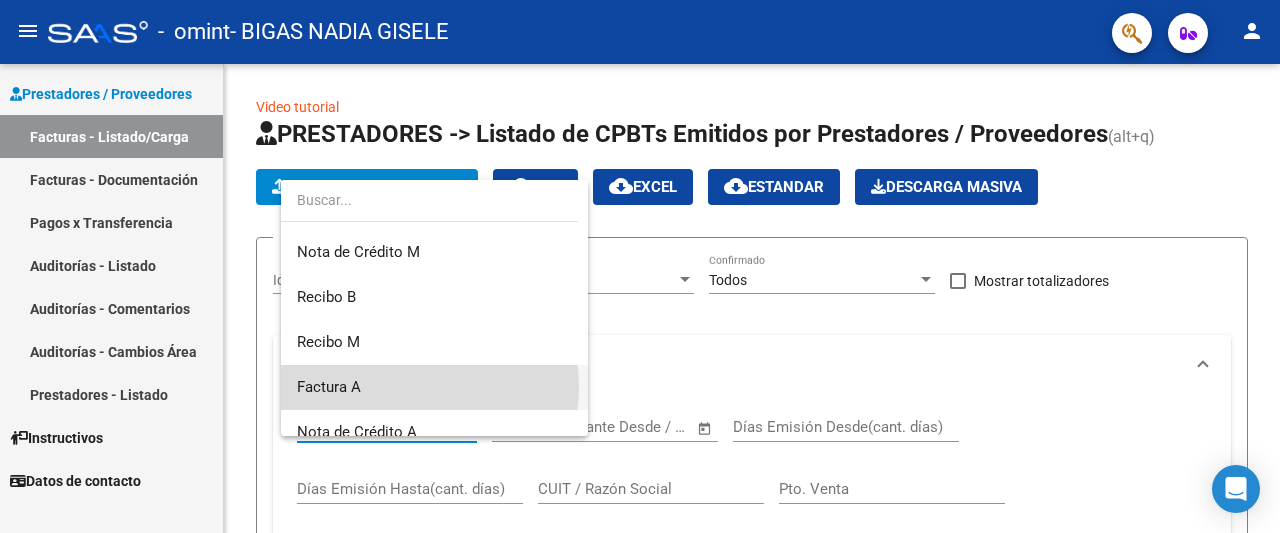 click on "Factura A" at bounding box center [434, 387] 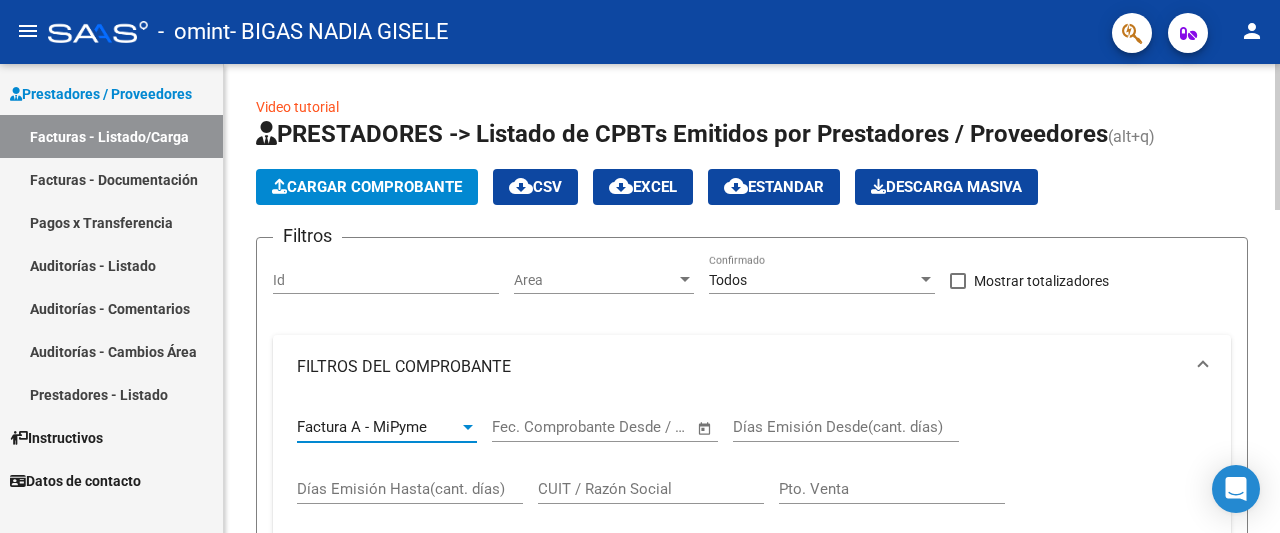 click at bounding box center (468, 427) 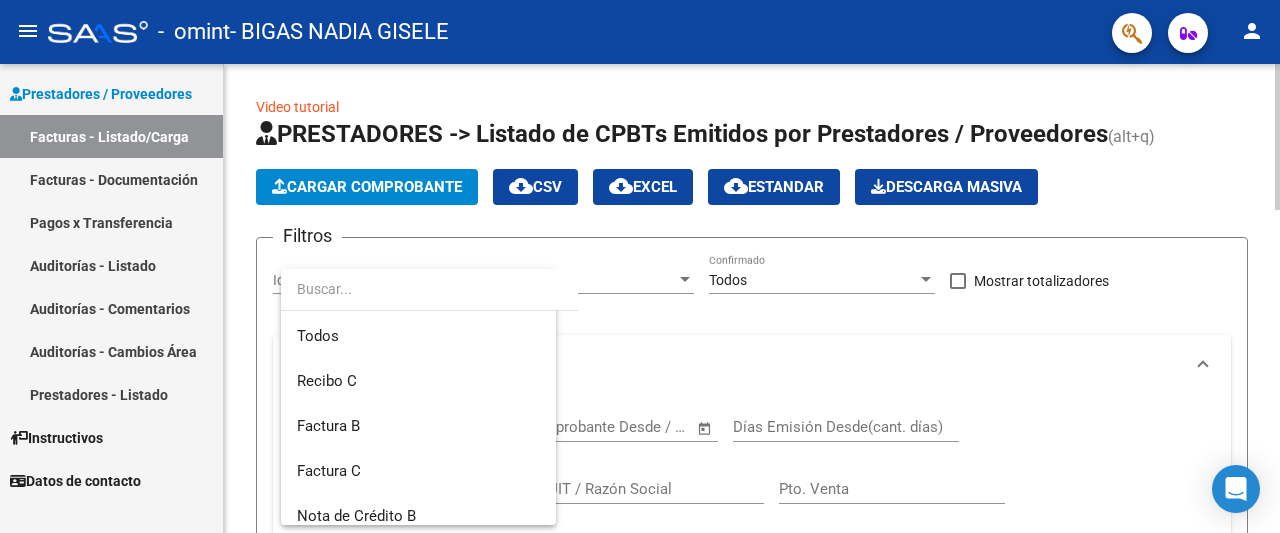 scroll, scrollTop: 629, scrollLeft: 0, axis: vertical 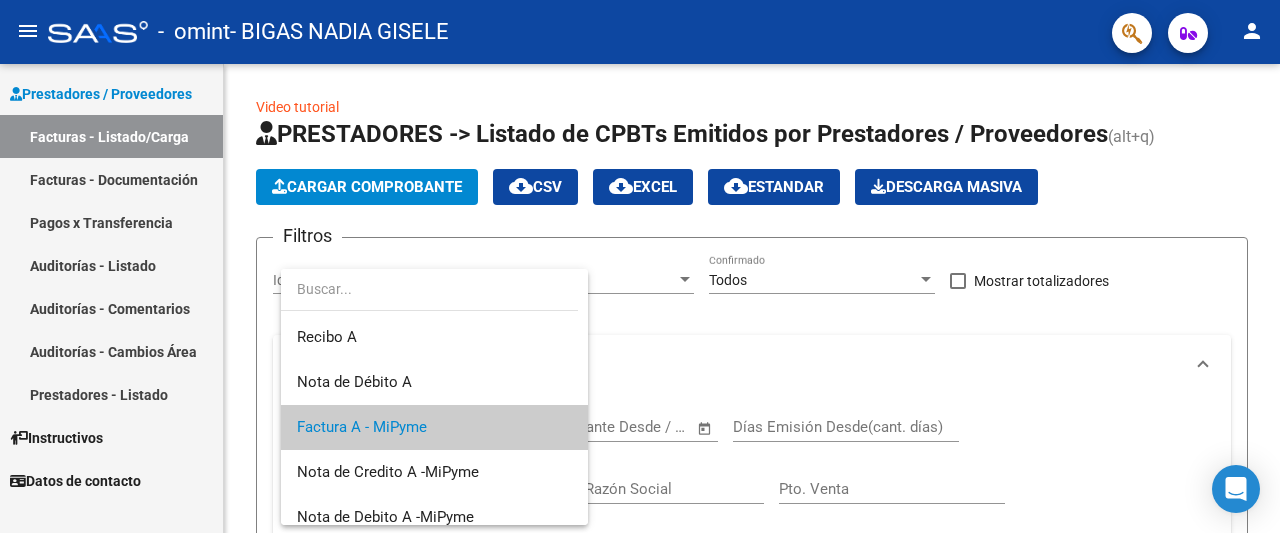 click at bounding box center [640, 266] 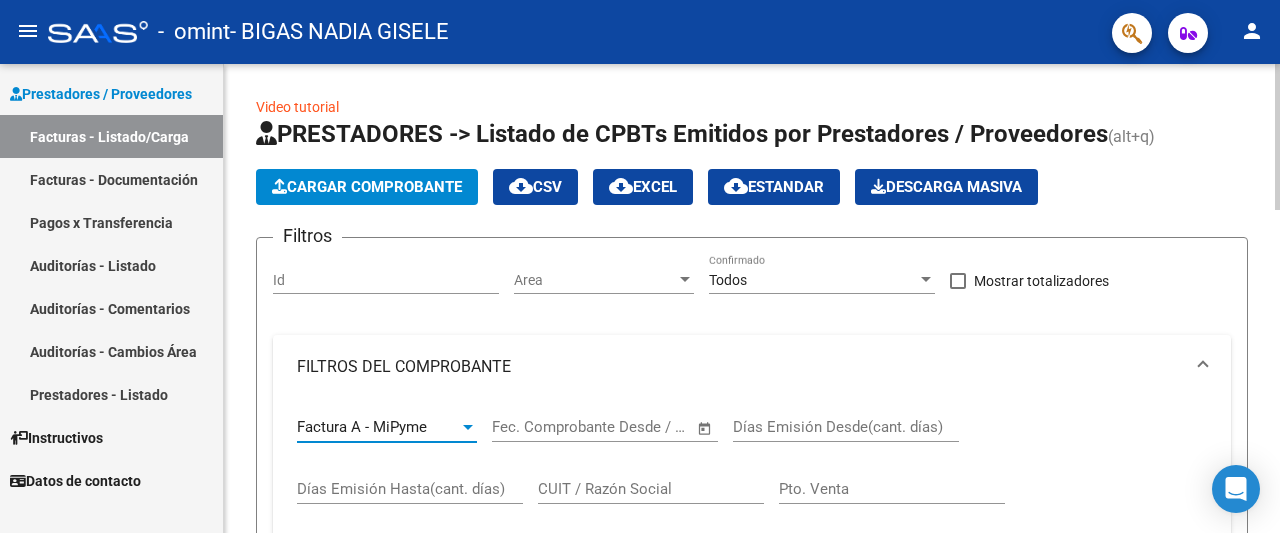 click at bounding box center [468, 427] 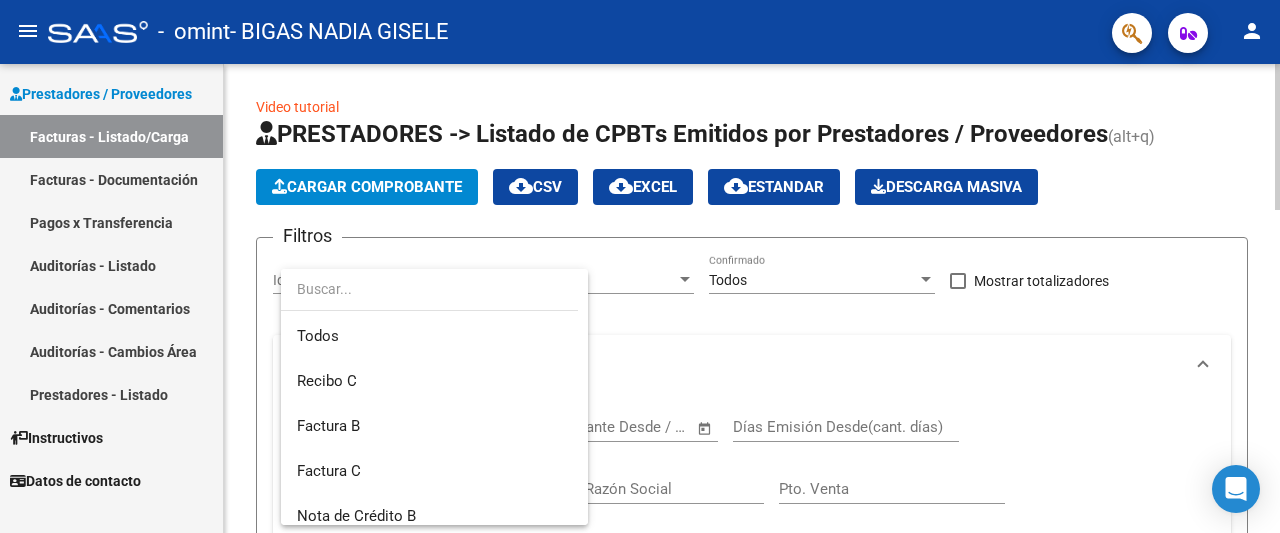 scroll, scrollTop: 629, scrollLeft: 0, axis: vertical 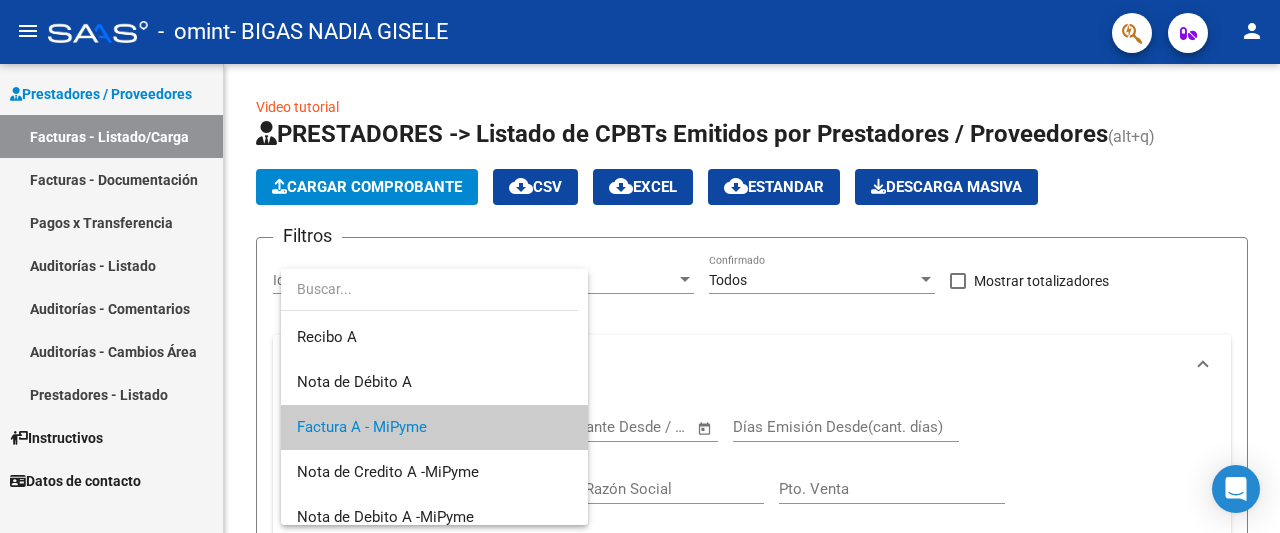 click at bounding box center [429, 289] 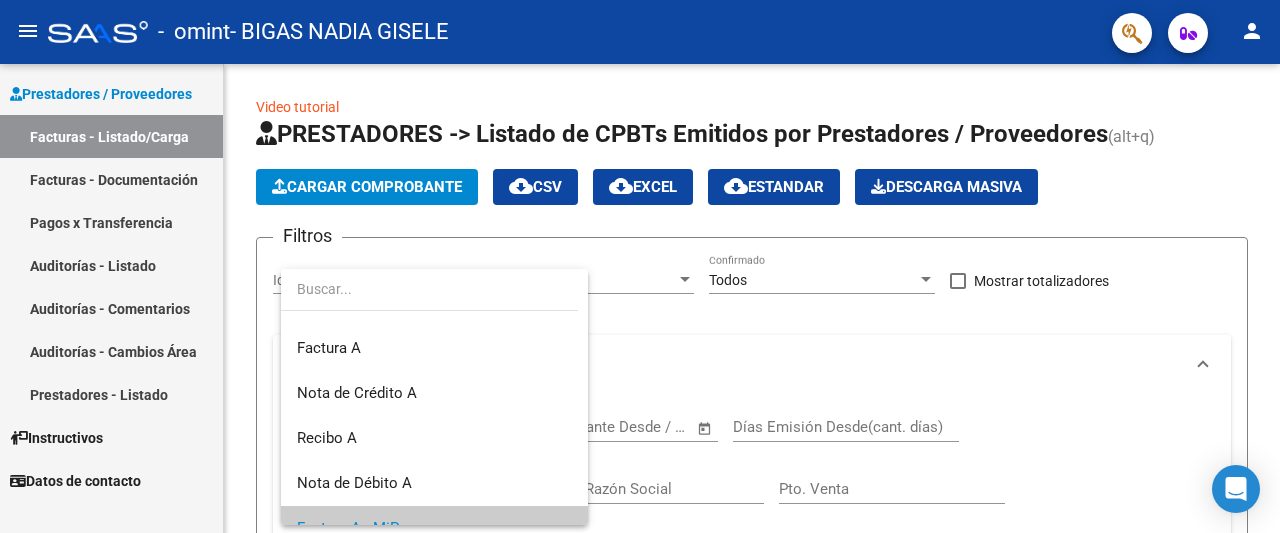 scroll, scrollTop: 509, scrollLeft: 0, axis: vertical 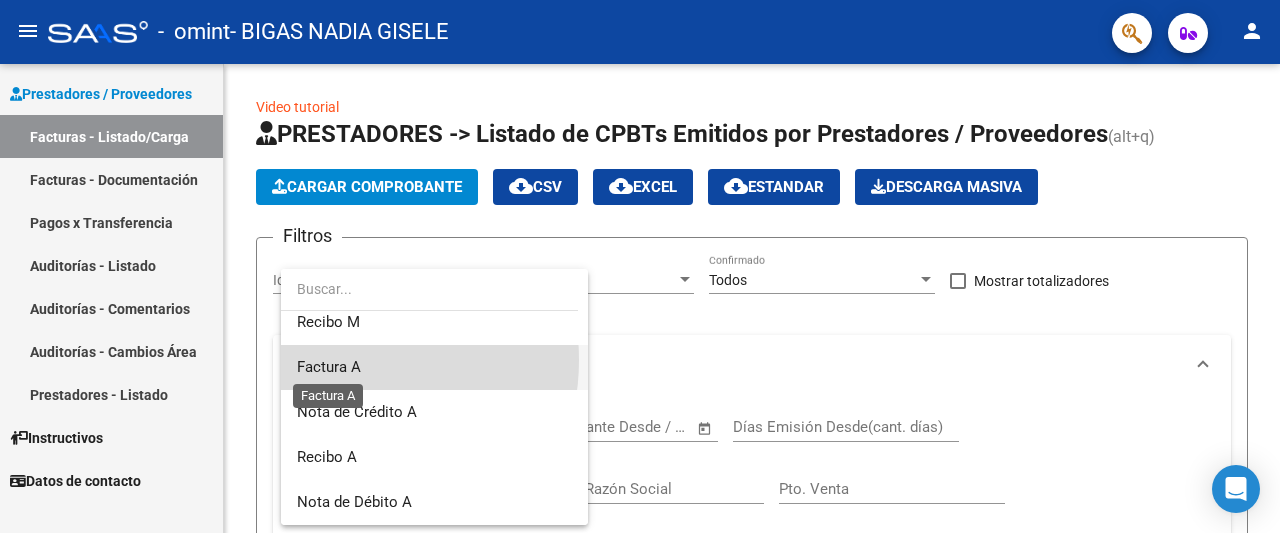 click on "Factura A" at bounding box center [329, 367] 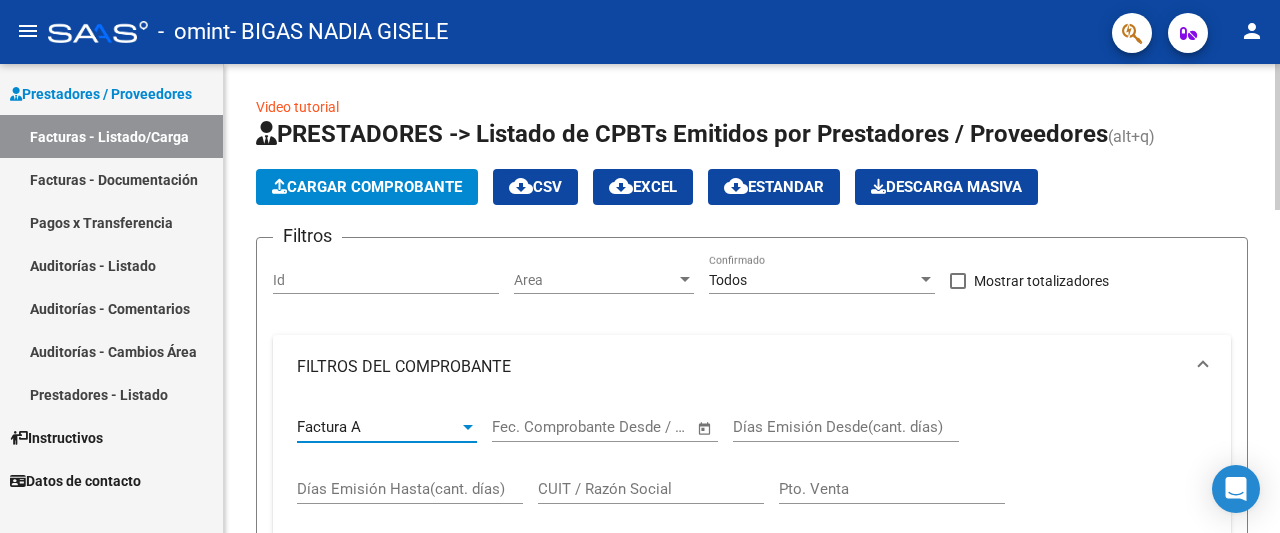 scroll, scrollTop: 469, scrollLeft: 0, axis: vertical 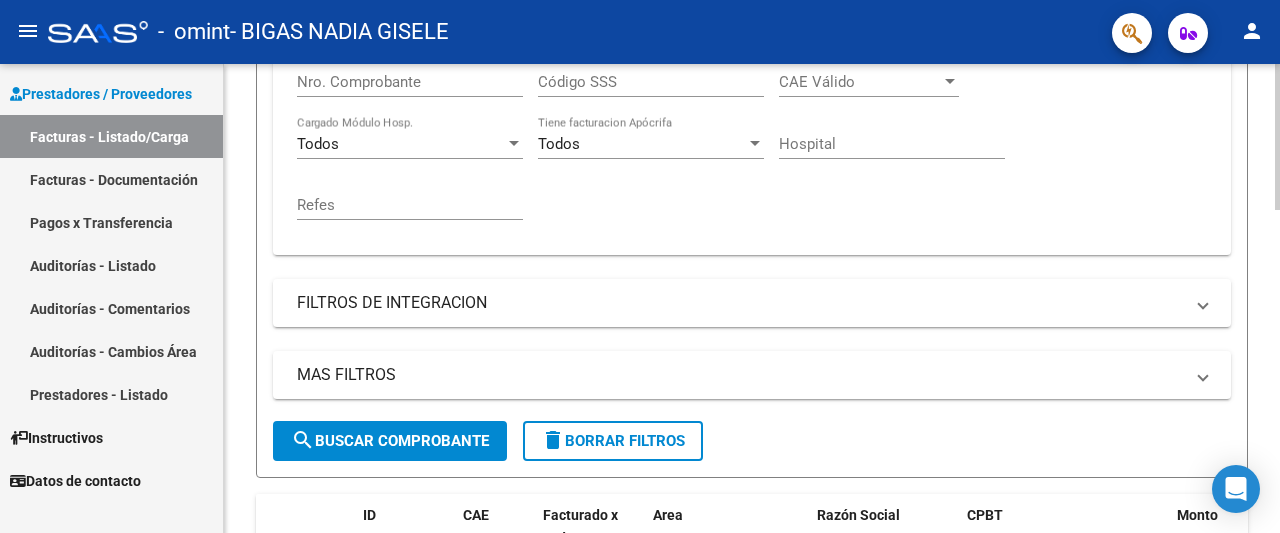 click 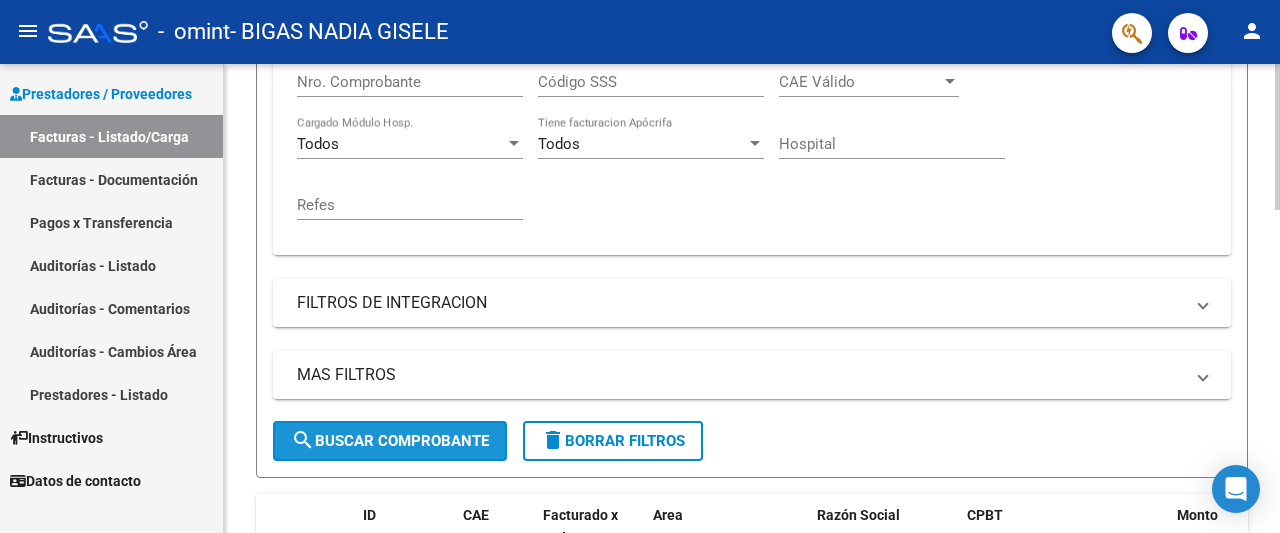 click on "search  Buscar Comprobante" 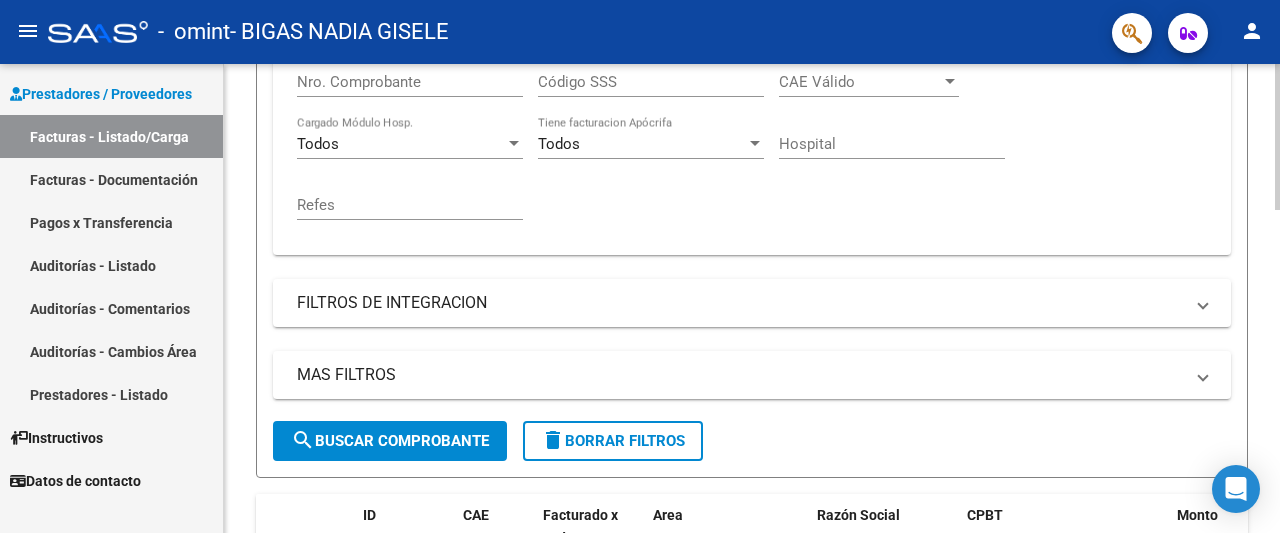 click on "Video tutorial PRESTADORES -> Listado de CPBTs Emitidos por Prestadores / Proveedores (alt+q) Cargar Comprobante CSV EXCEL Estandar Descarga Masiva Filtros Id Area Area Todos Confirmado Mostrar totalizadores FILTROS DEL COMPROBANTE Factura A Comprobante Tipo Start date – End date Fec. Comprobante Desde / Hasta Días Emisión Desde(cant. días) Días Emisión Hasta(cant. días) CUIT / Razón Social Pto. Venta Nro. Comprobante Código SSS CAE Válido CAE Válido Todos Cargado Módulo Hosp. Todos Tiene facturacion Apócrifa Hospital Refes FILTROS DE INTEGRACION Período De Prestación Campos del Archivo de Rendición Devuelto x SSS (dr_envio) Todos Rendido x SSS (dr_envio) Tipo de Registro Tipo de Registro Período Presentación Período Presentación Campos del Legajo Asociado (preaprobación) Afiliado Legajo (cuil/nombre) Todos Solo facturas preaprobadas MAS FILTROS Todos Con Doc. Respaldatoria Todos Con Trazabilidad Todos Auditoría –" 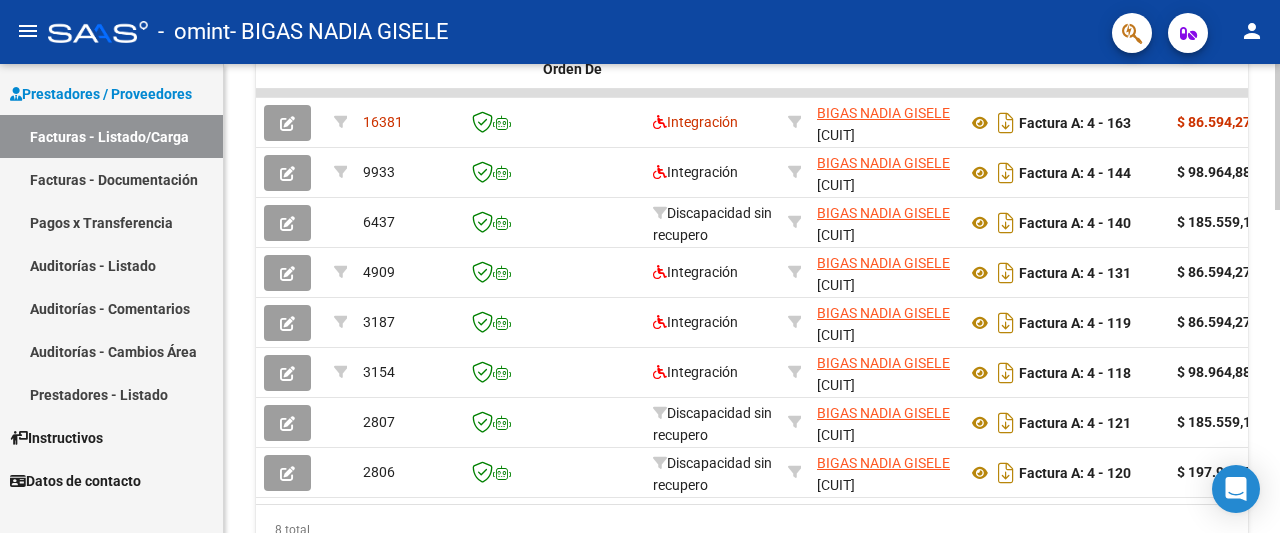 click 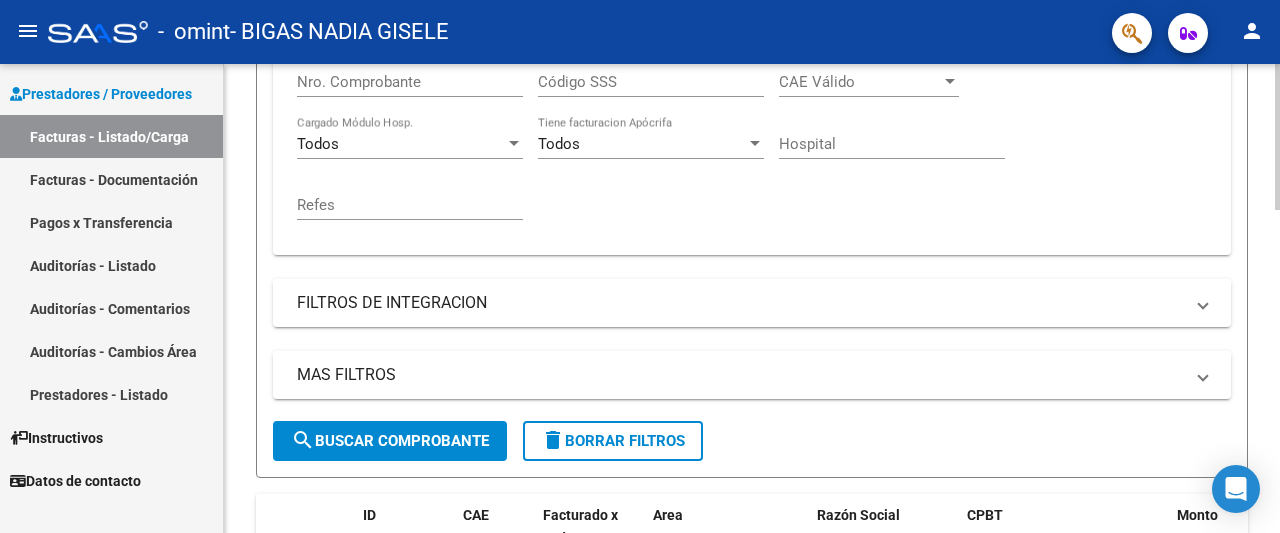 click 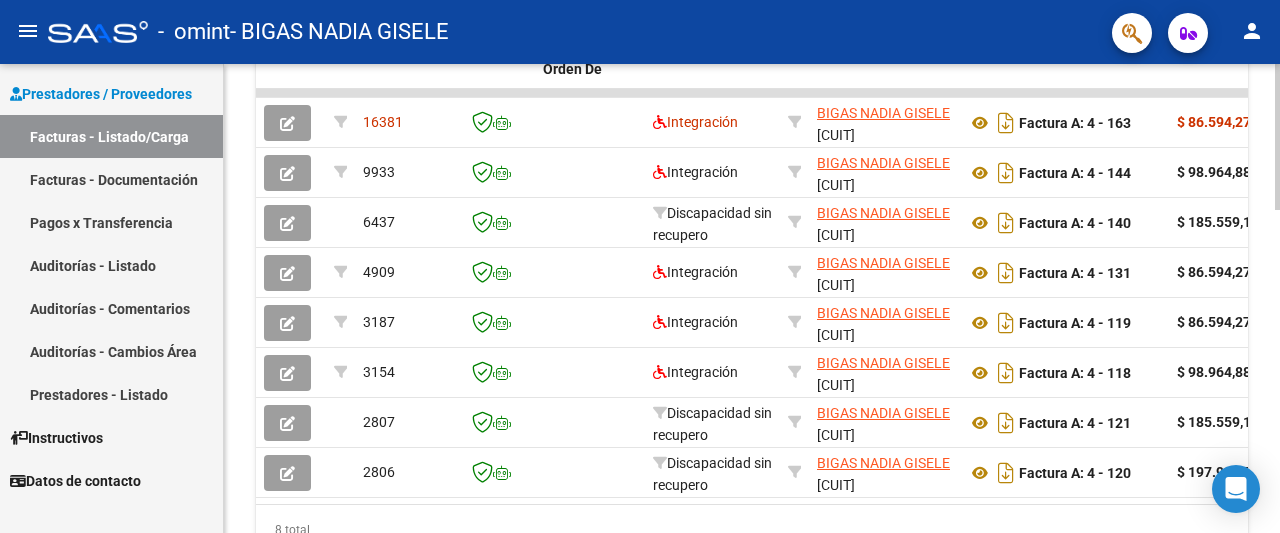 click 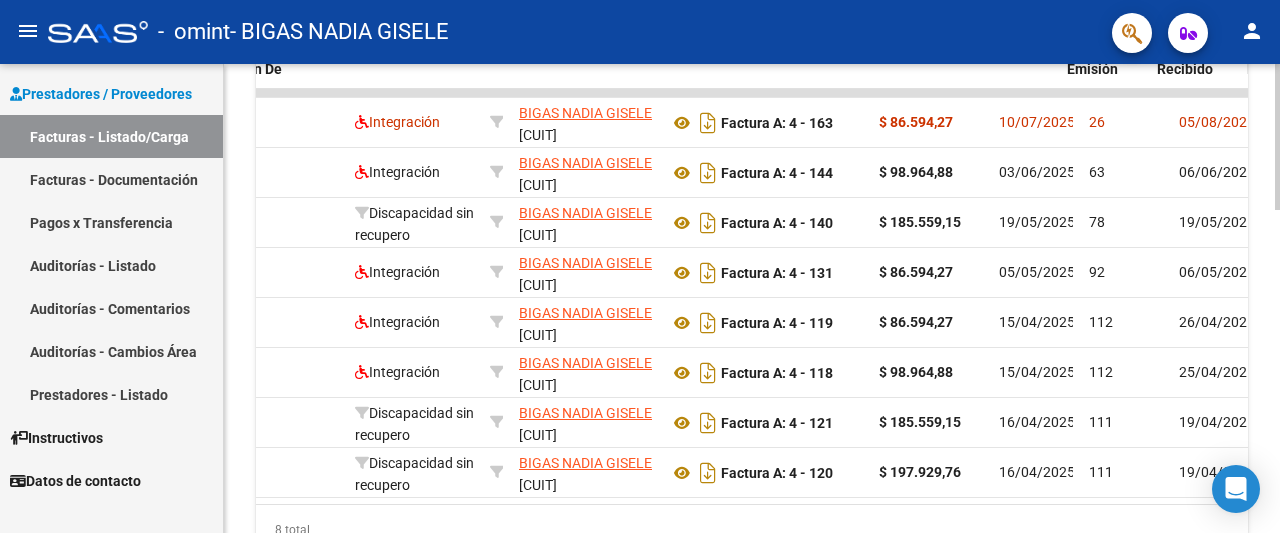 scroll, scrollTop: 0, scrollLeft: 320, axis: horizontal 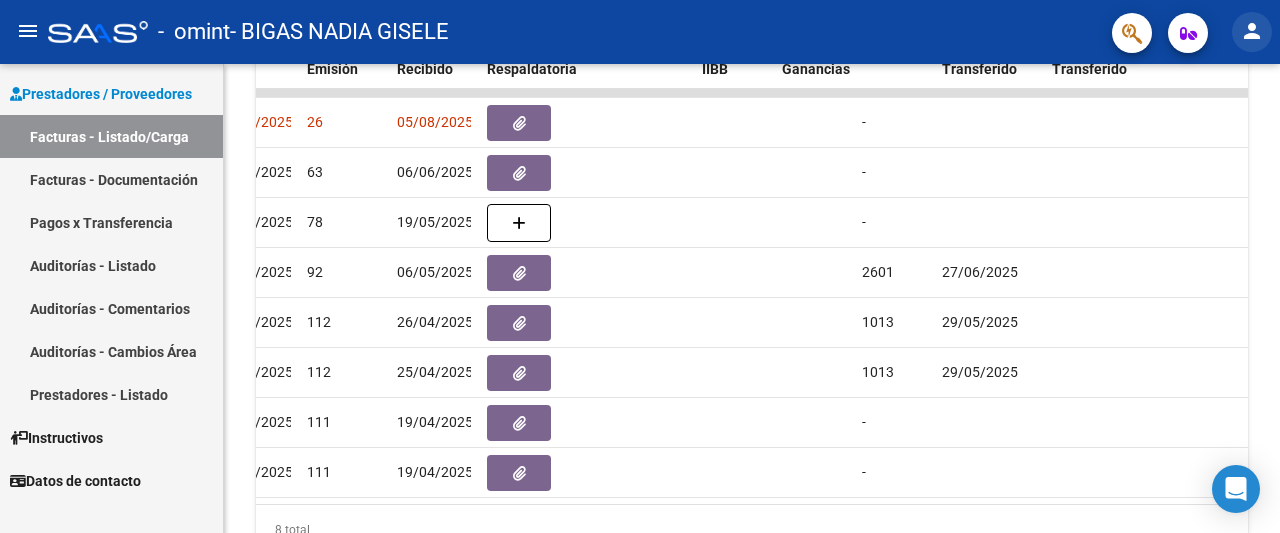 click on "person" 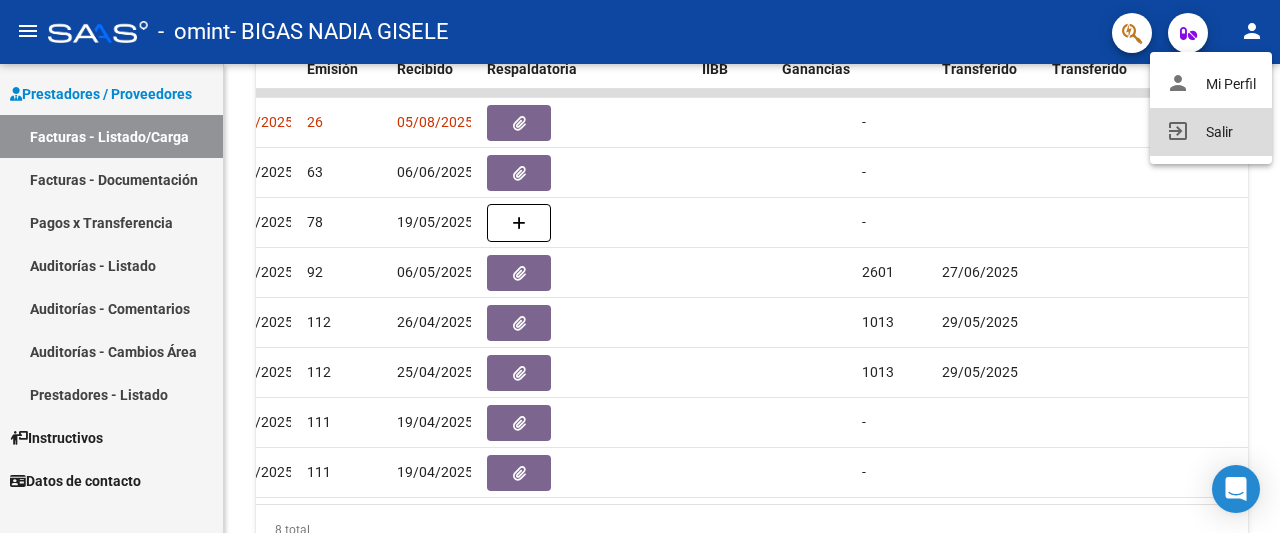 click on "exit_to_app  Salir" at bounding box center [1211, 132] 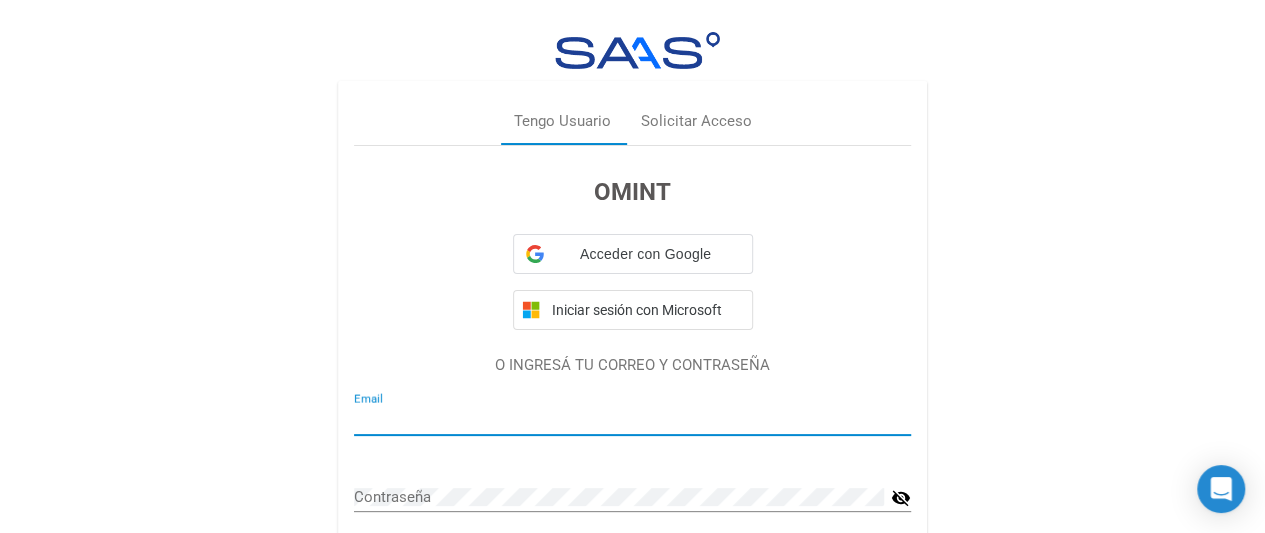 type on "[EMAIL] - Nadia Gisele Bigas" 